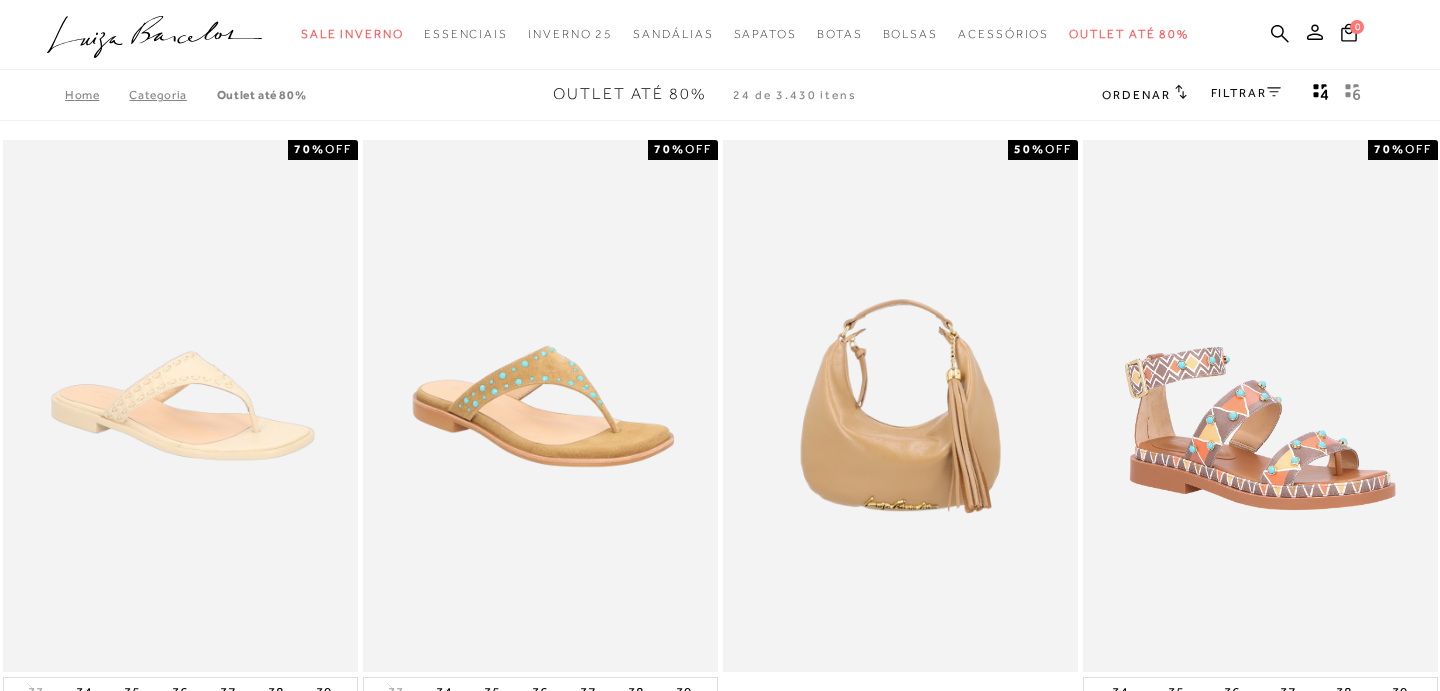 scroll, scrollTop: 351, scrollLeft: 0, axis: vertical 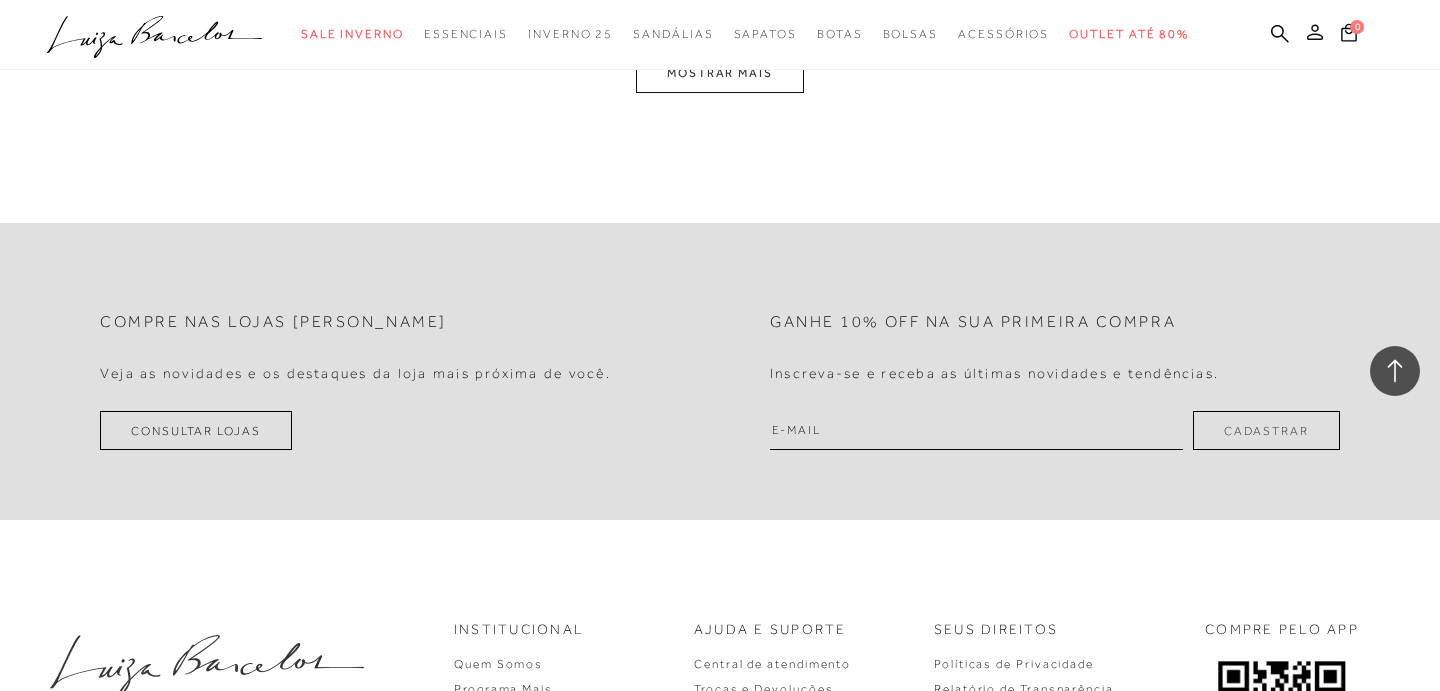 click 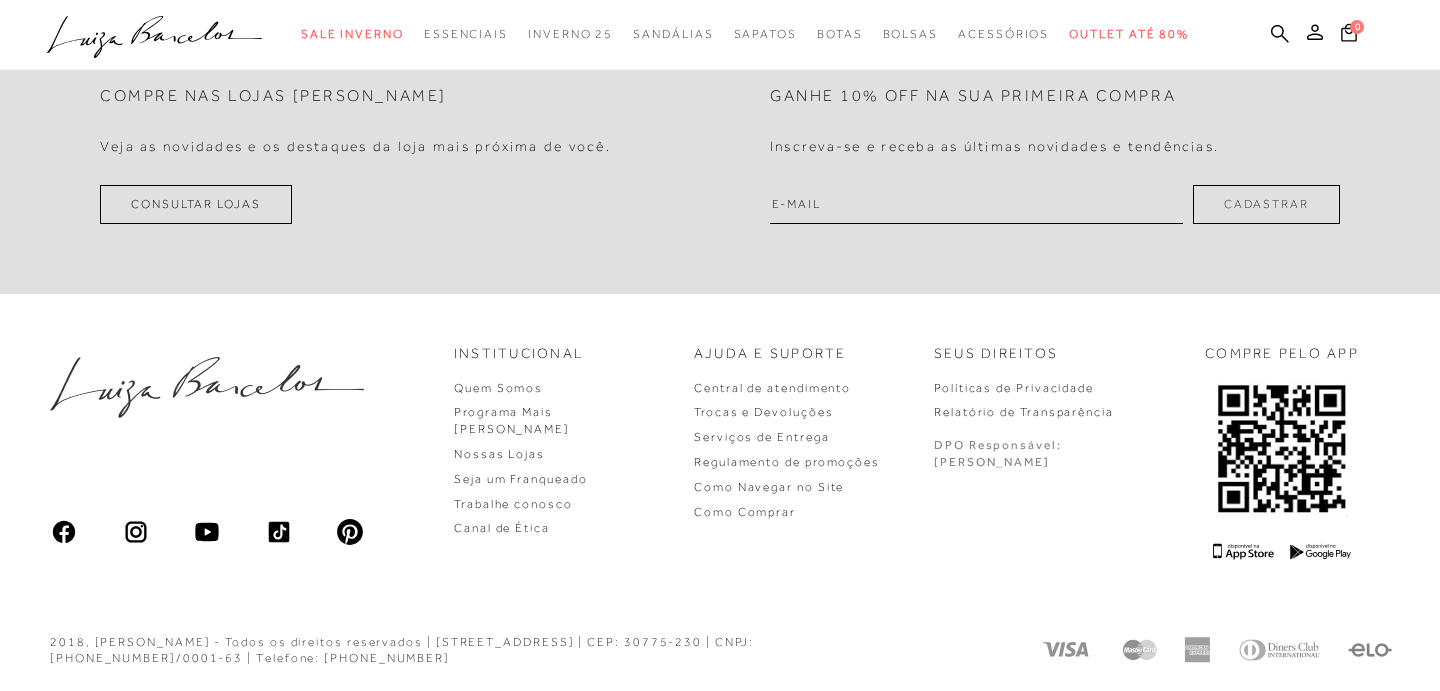scroll, scrollTop: 0, scrollLeft: 0, axis: both 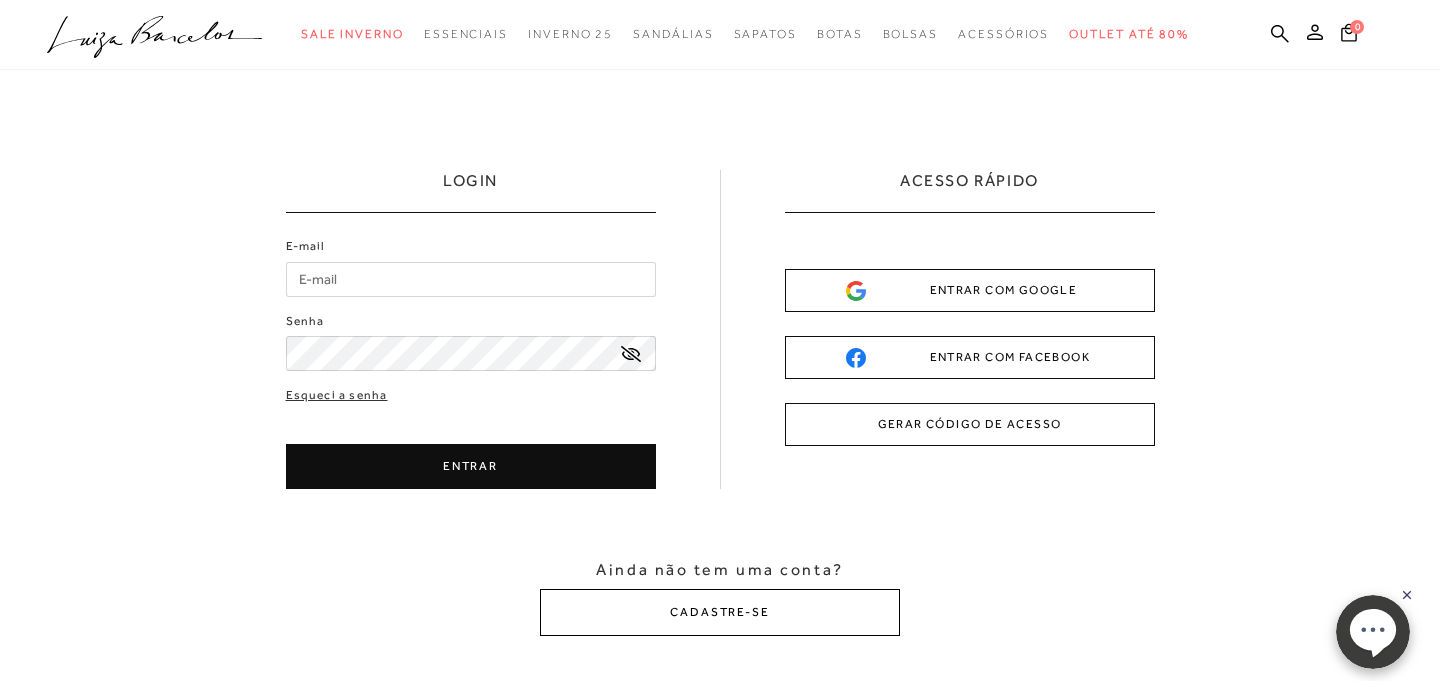 click on "CADASTRE-SE" at bounding box center (720, 612) 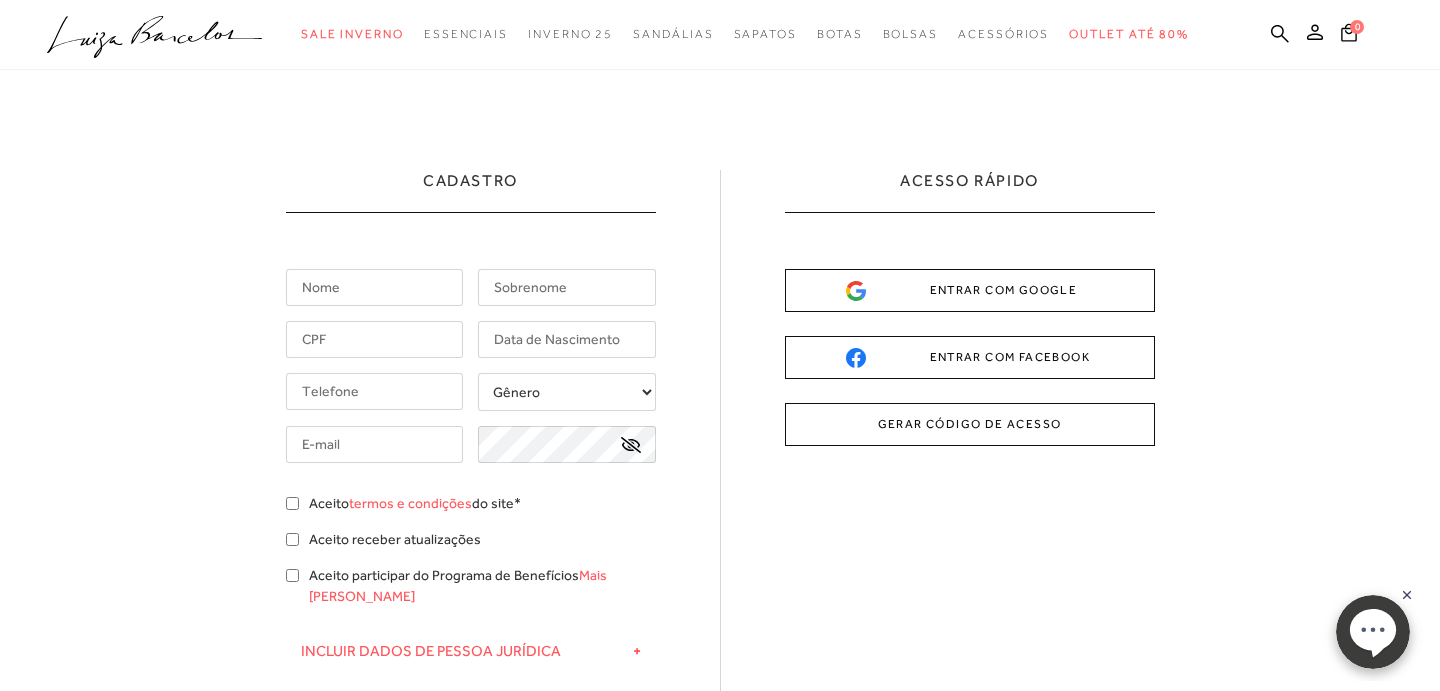 click at bounding box center [375, 287] 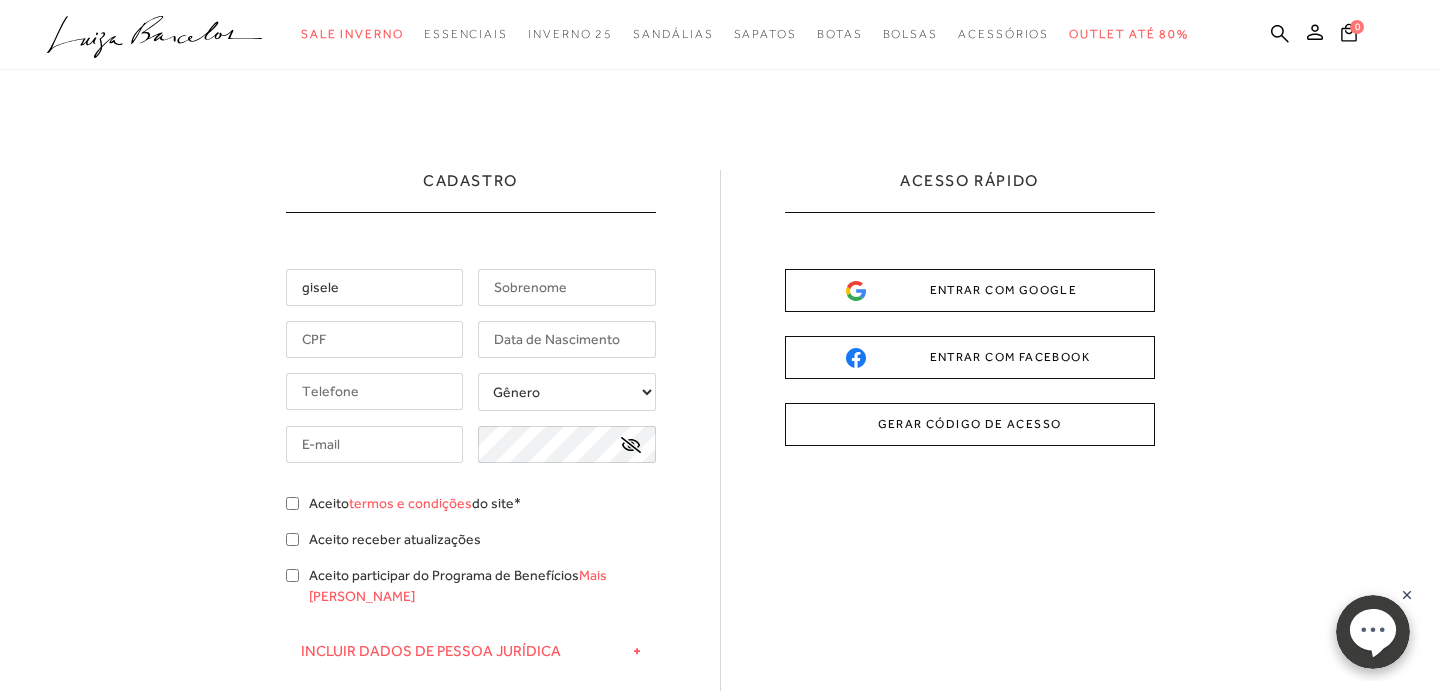 type on "gisele" 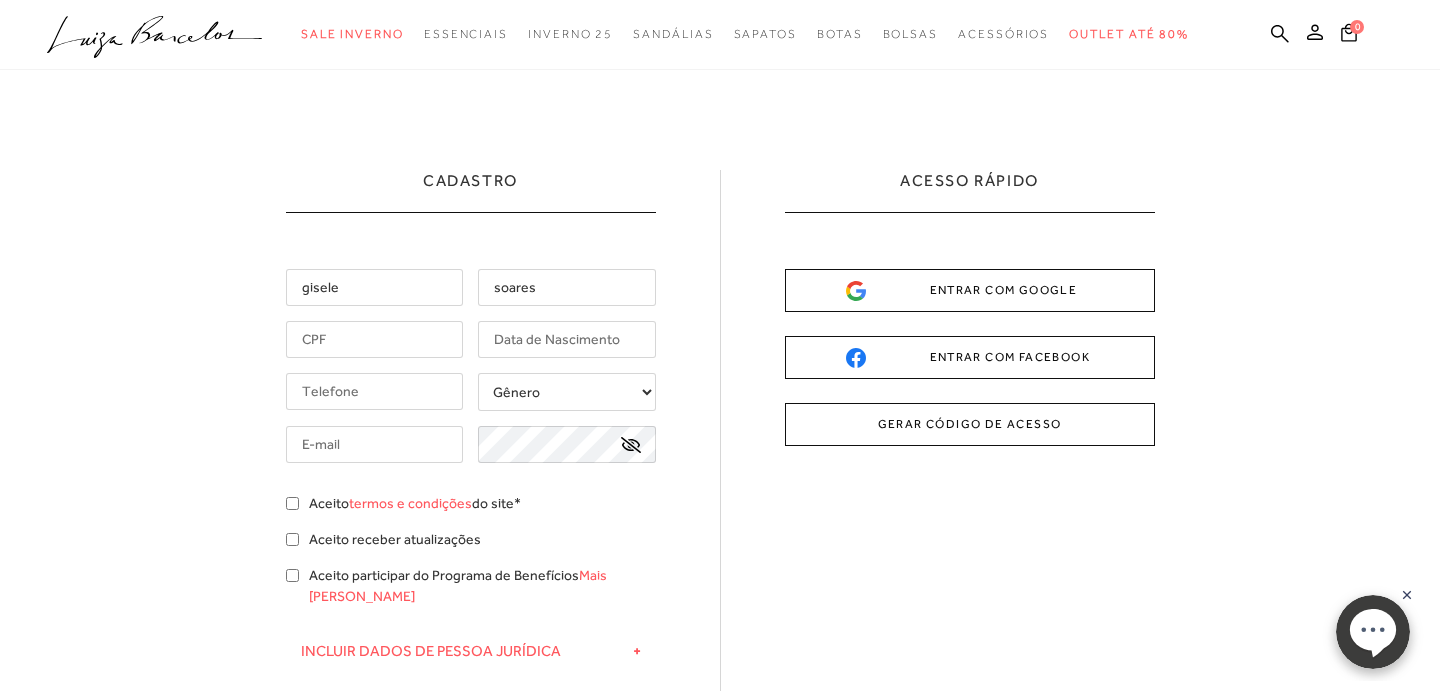 type on "soares" 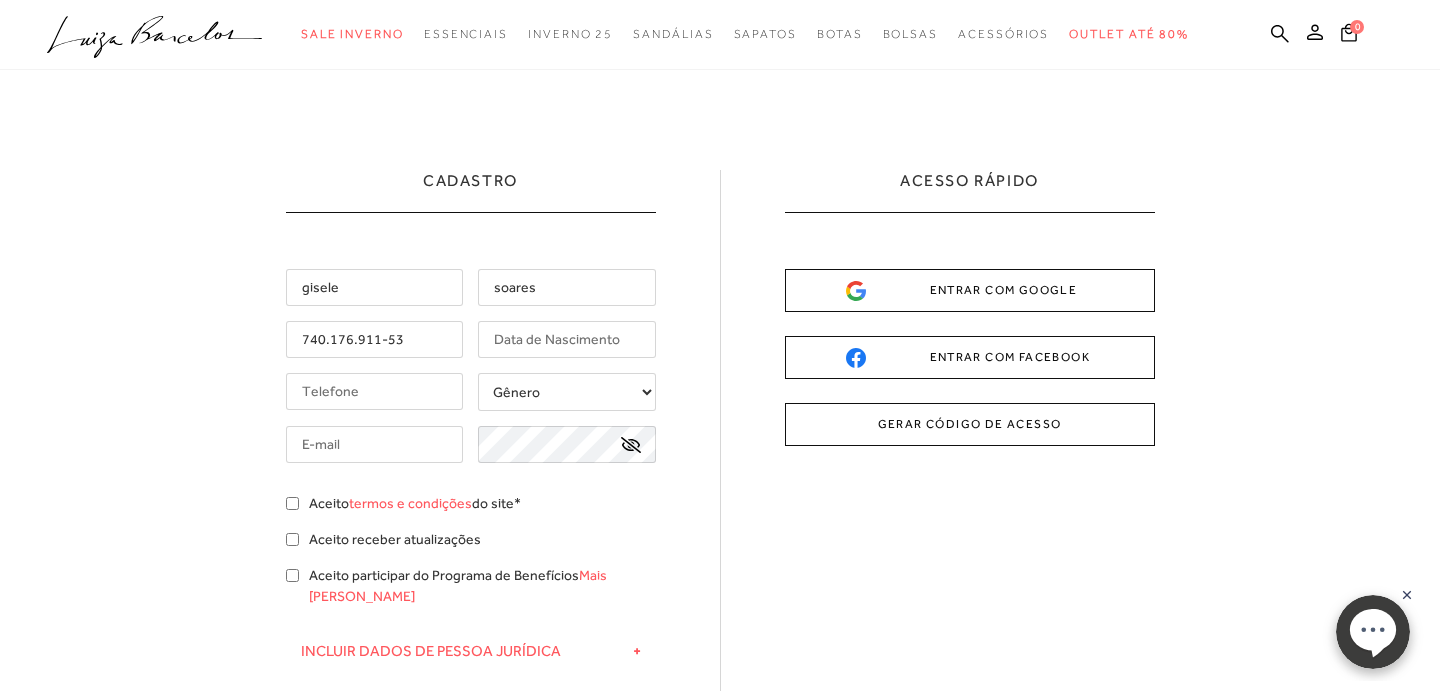 type on "740.176.911-53" 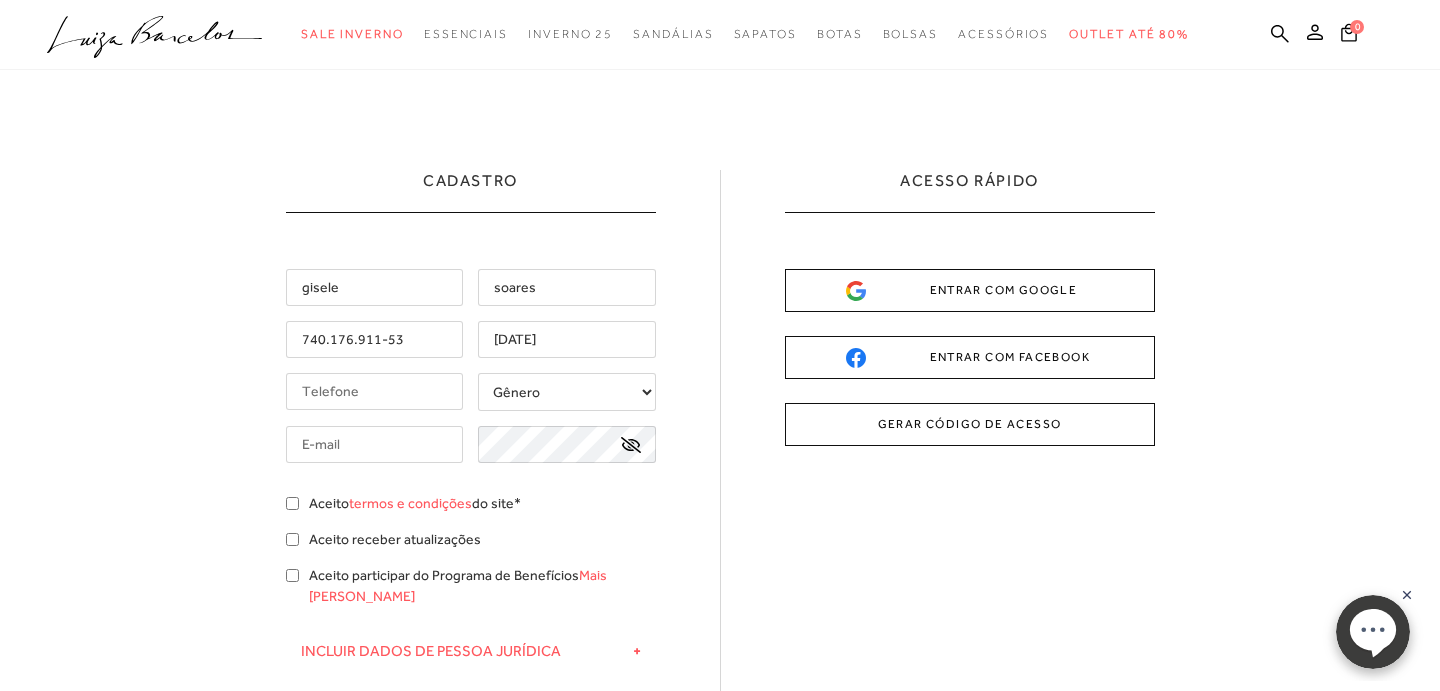 type on "[DATE]" 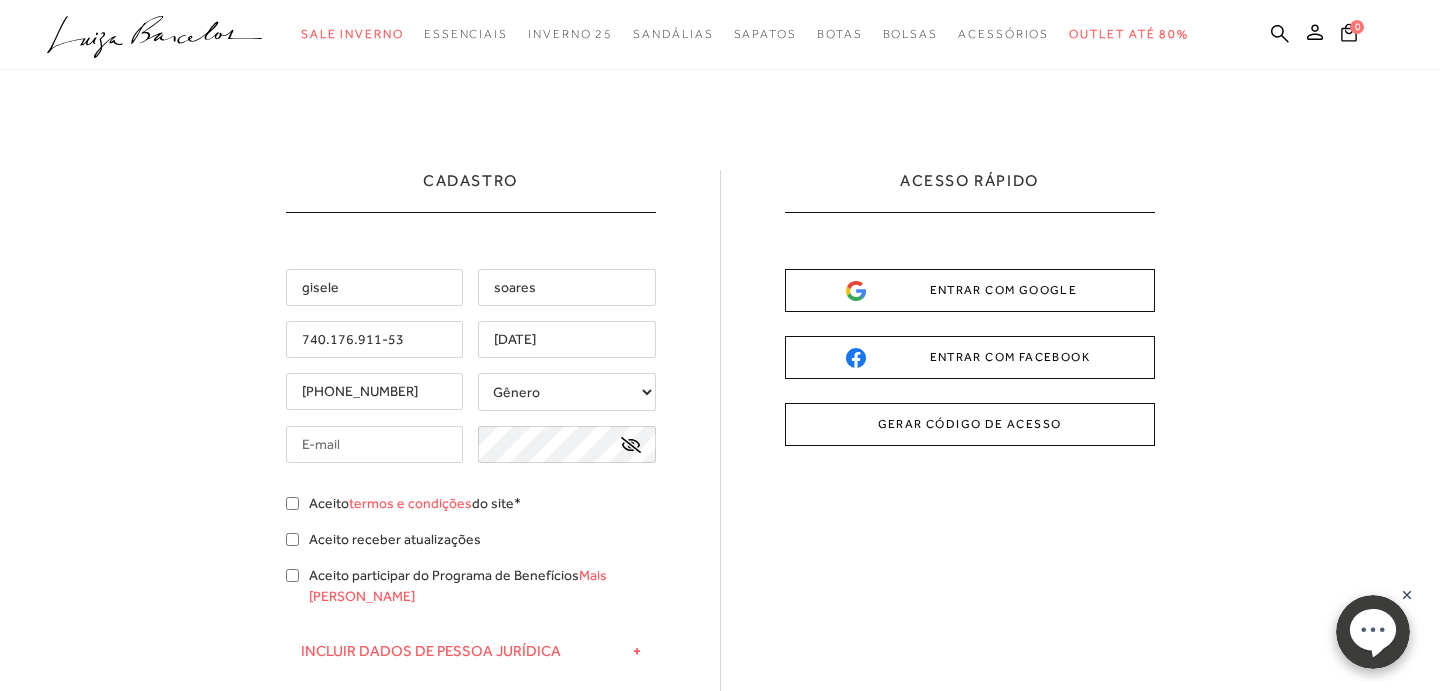 type on "[PHONE_NUMBER]" 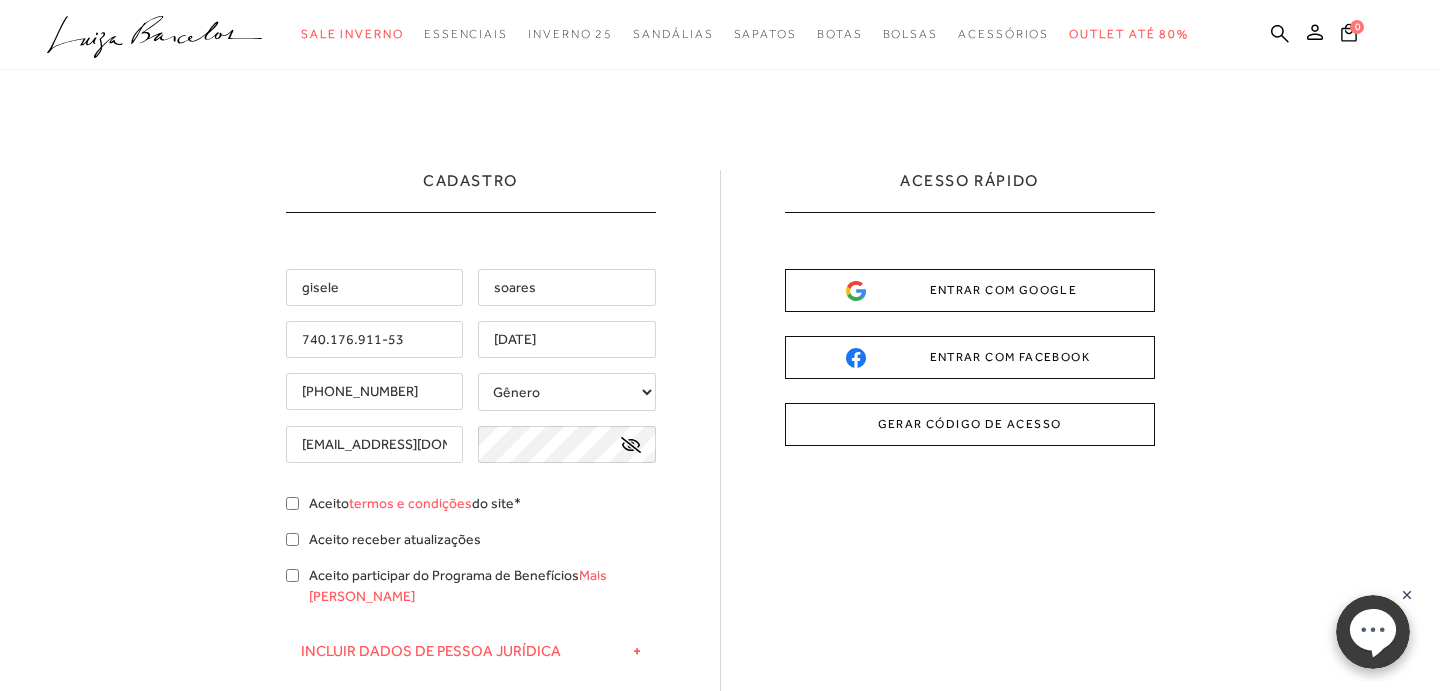 type on "[EMAIL_ADDRESS][DOMAIN_NAME]" 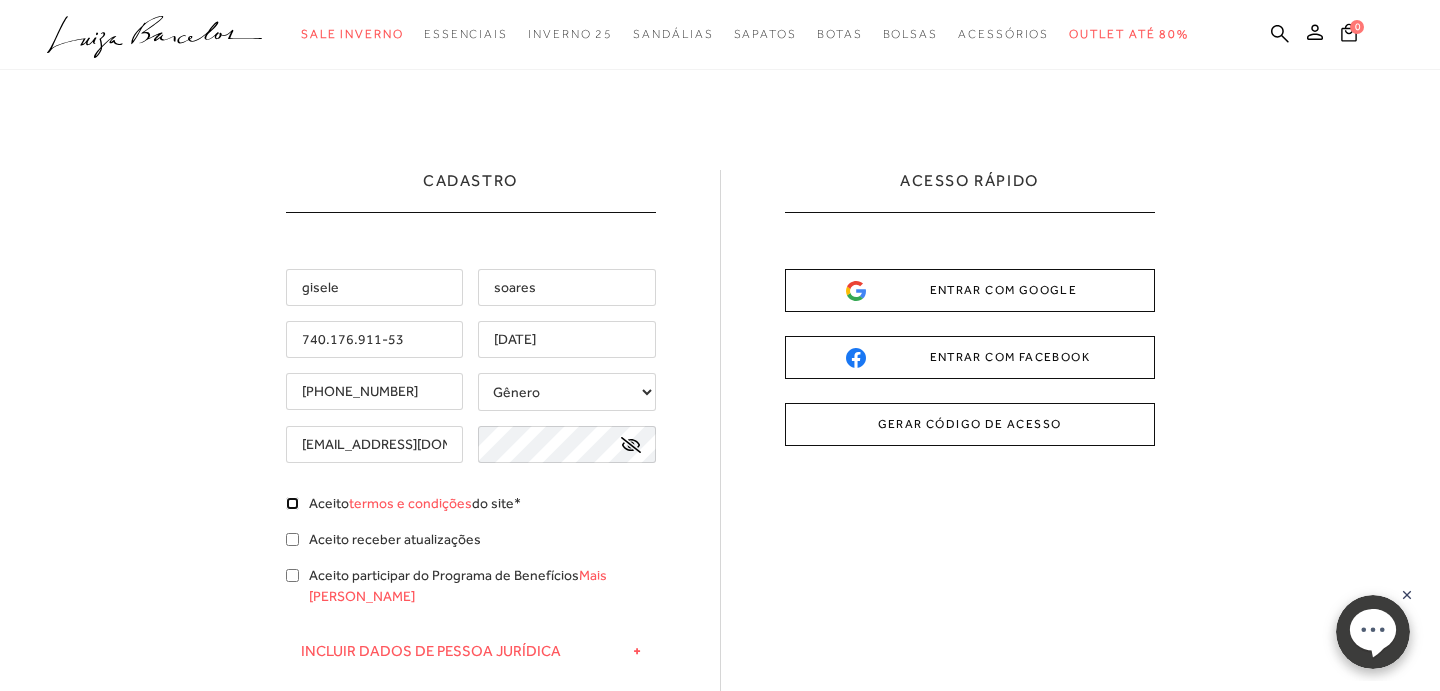click on "Aceito  termos e condições  do site*" at bounding box center [292, 503] 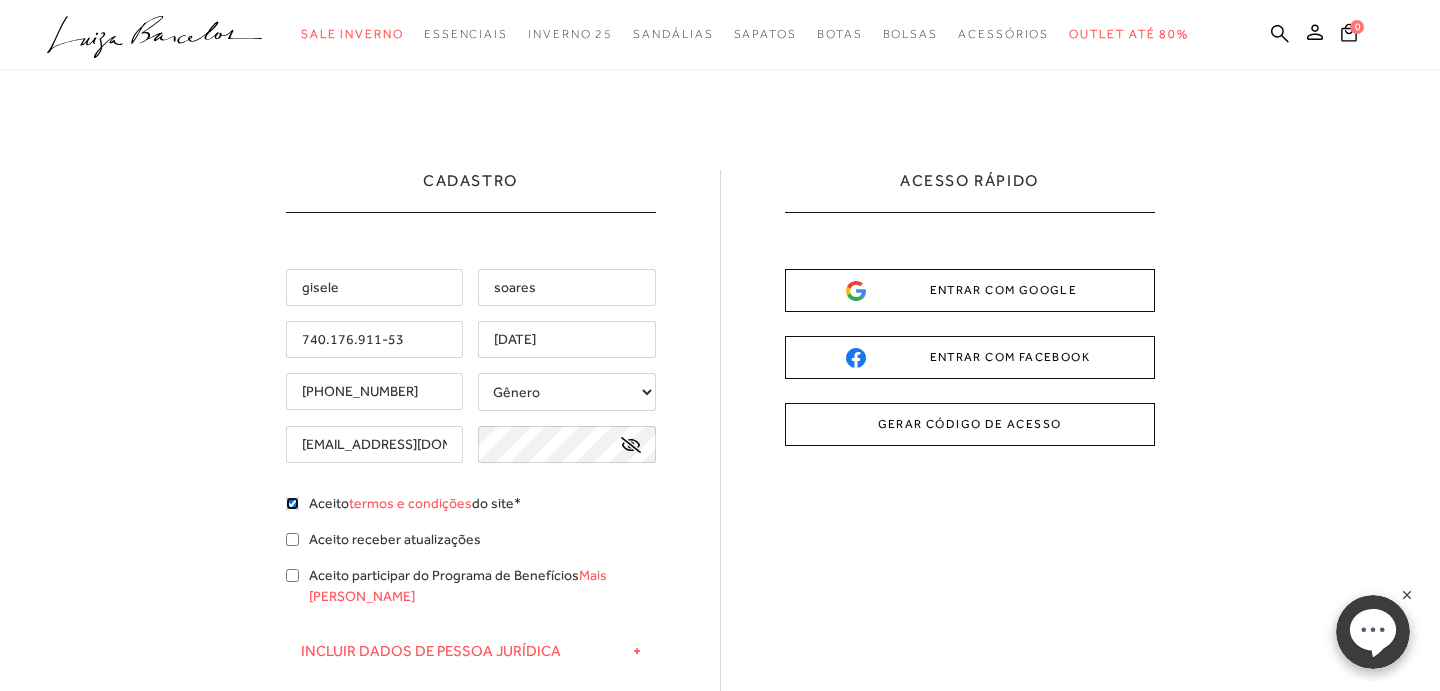 checkbox on "true" 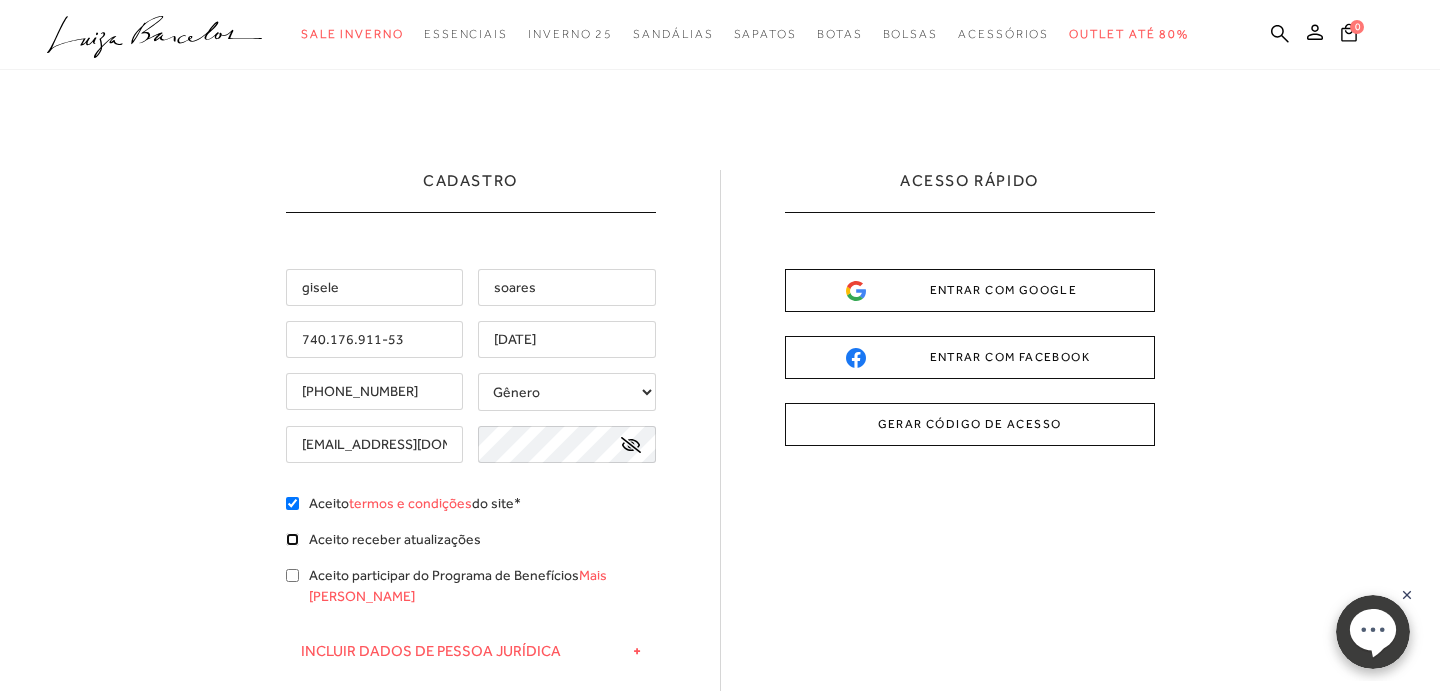 click on "Aceito receber atualizações" at bounding box center (292, 539) 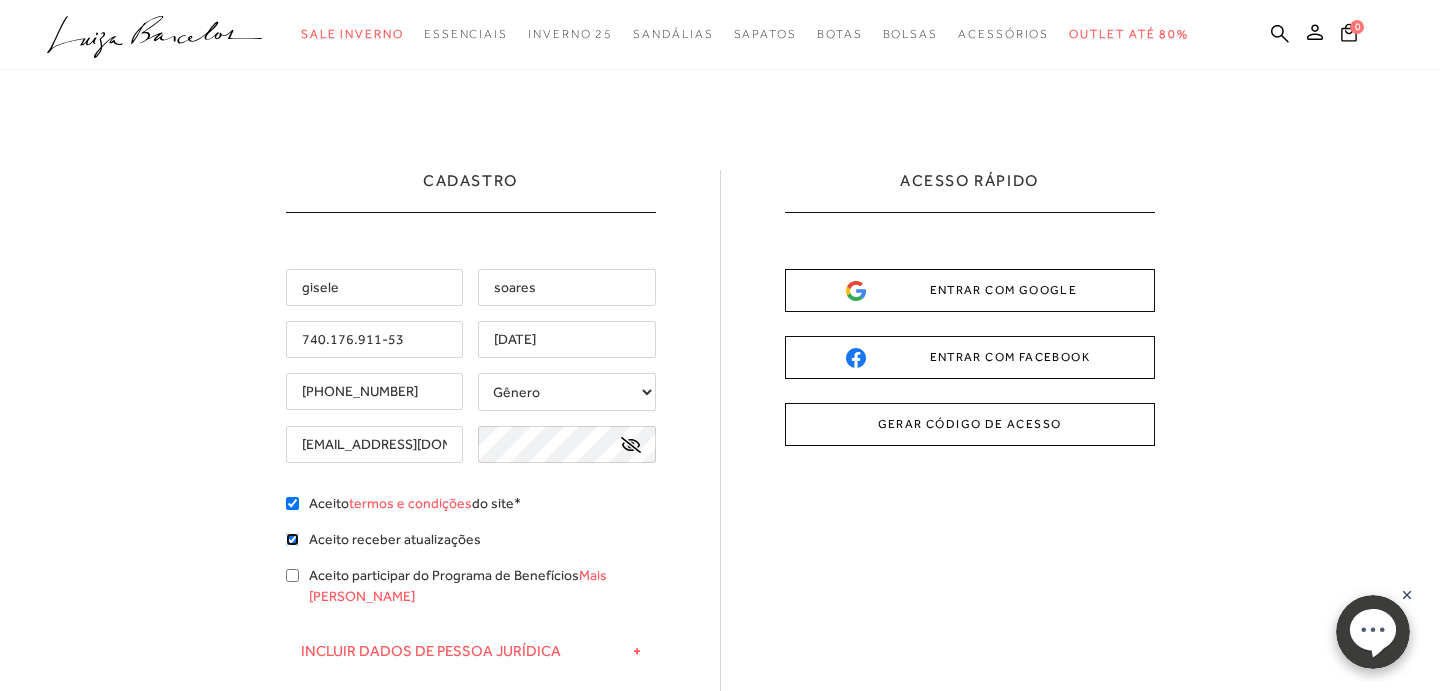 checkbox on "true" 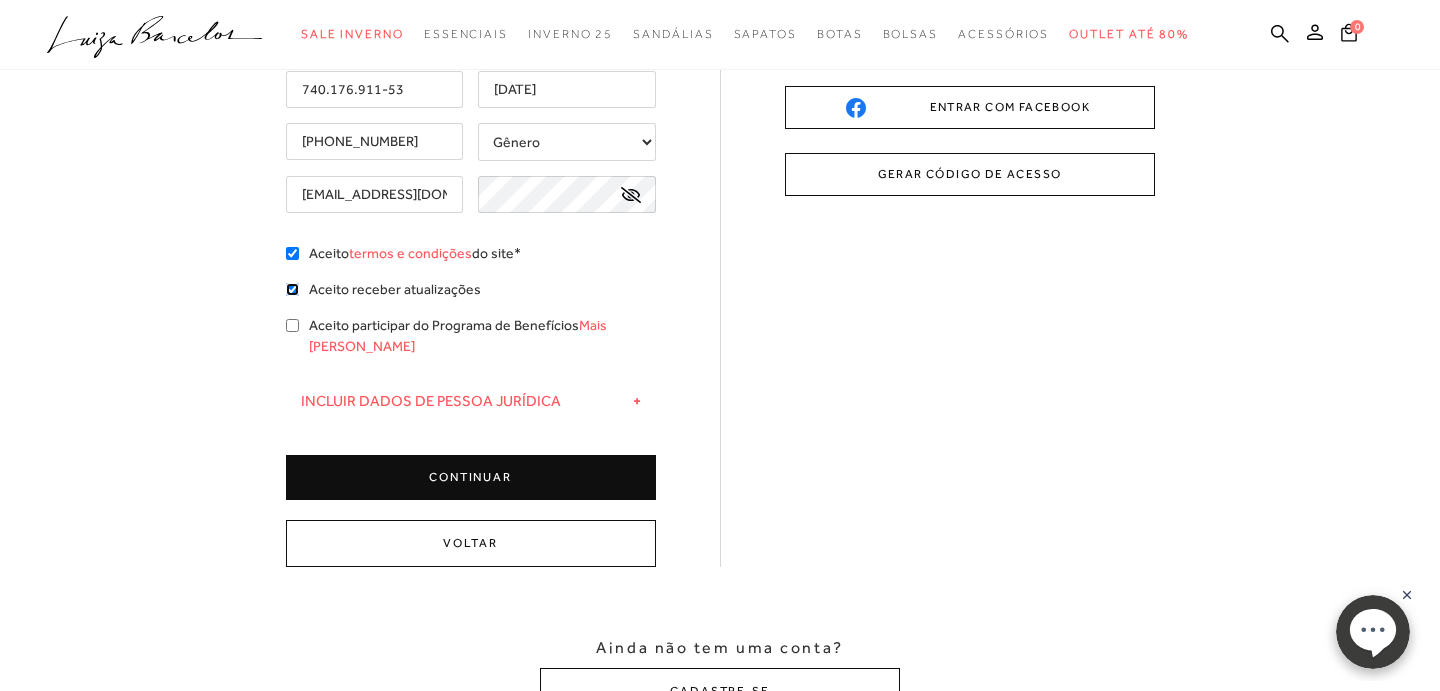 scroll, scrollTop: 254, scrollLeft: 0, axis: vertical 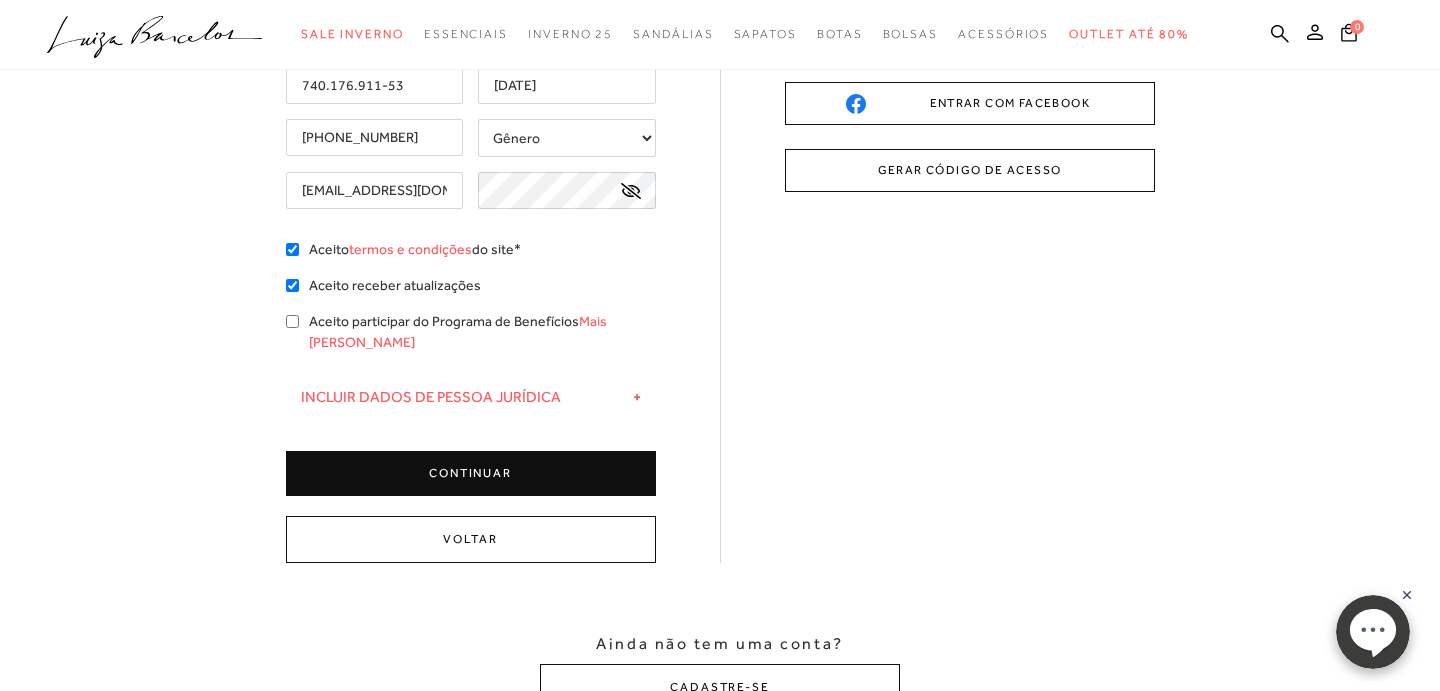 click on "CONTINUAR" at bounding box center (471, 473) 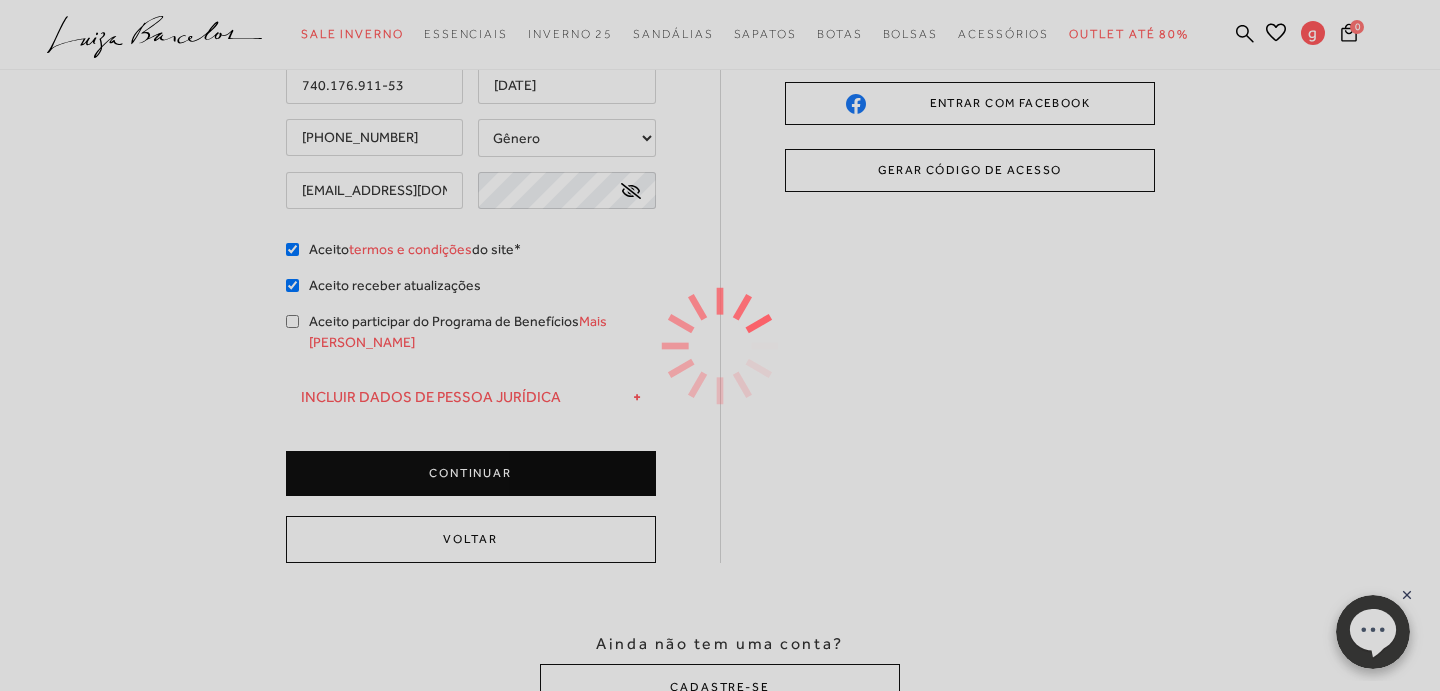 scroll, scrollTop: 0, scrollLeft: 0, axis: both 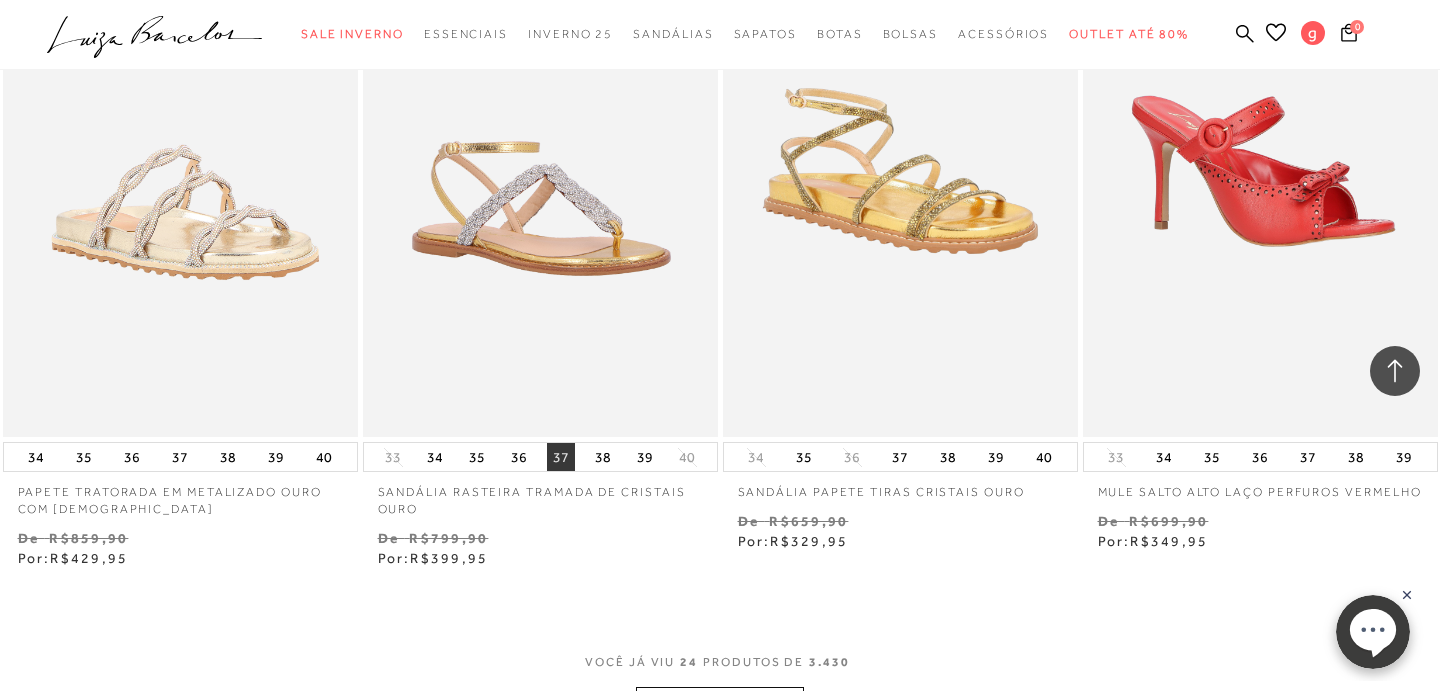 click on "37" at bounding box center (561, 457) 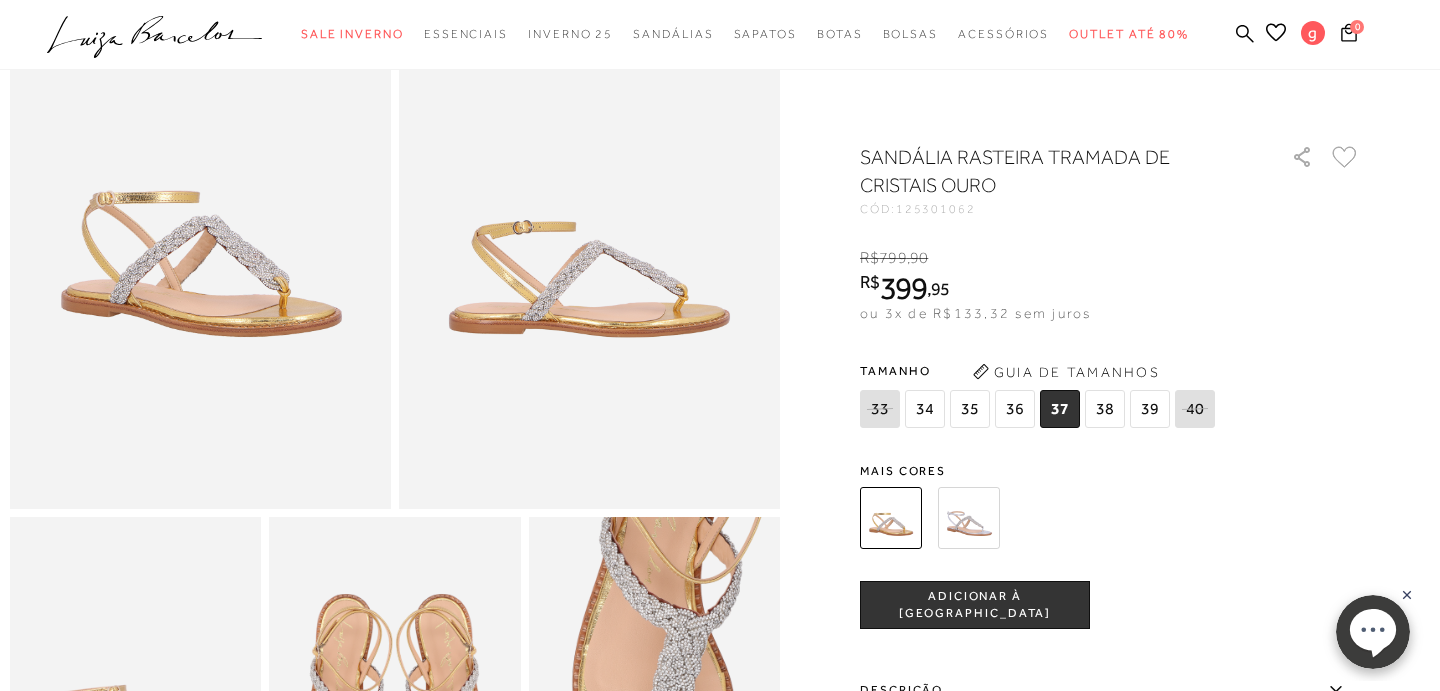scroll, scrollTop: 218, scrollLeft: 0, axis: vertical 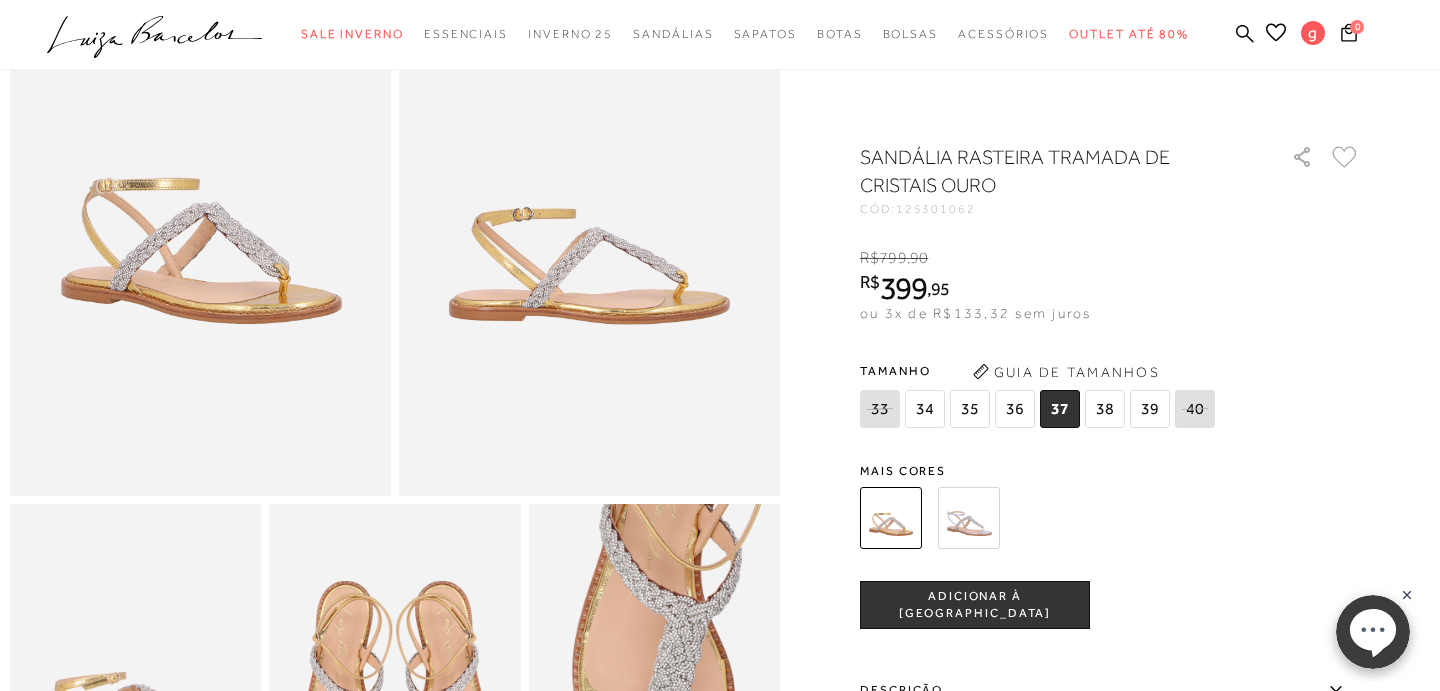 click on "ADICIONAR À [GEOGRAPHIC_DATA]" at bounding box center [975, 605] 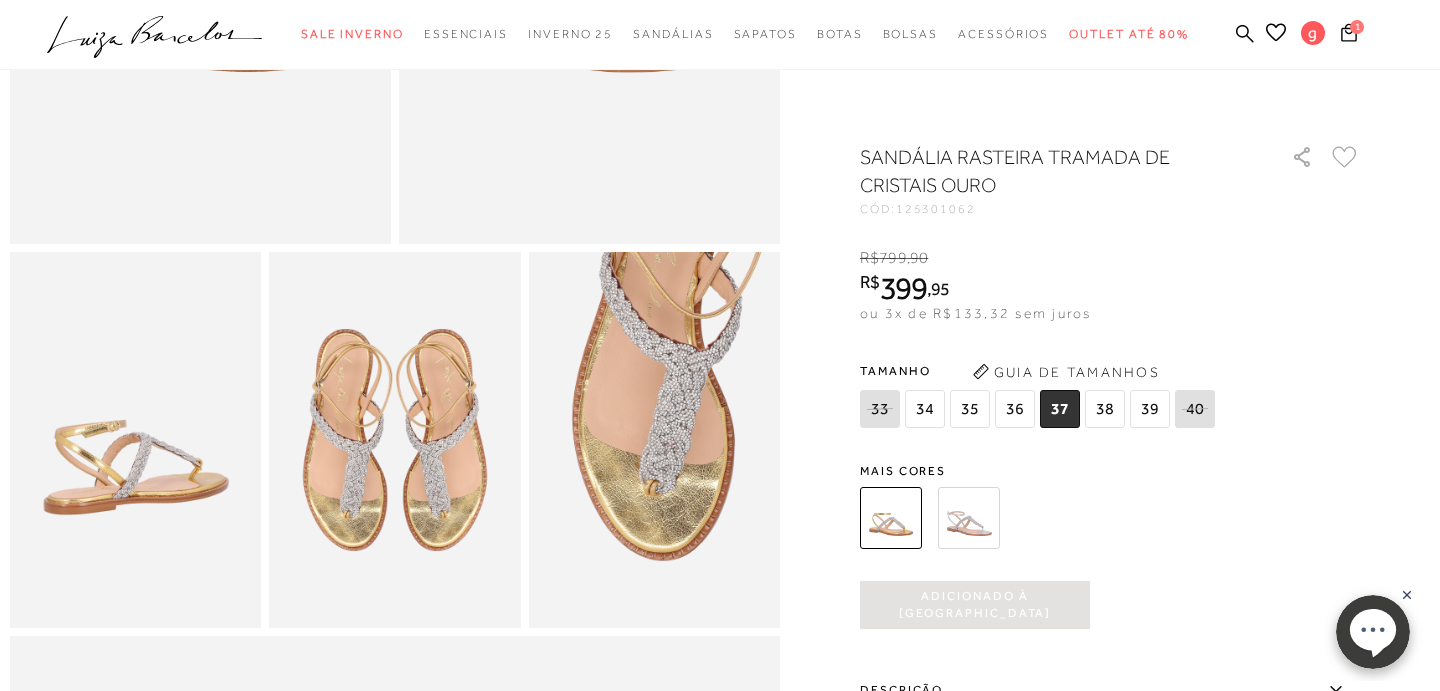 scroll, scrollTop: 474, scrollLeft: 0, axis: vertical 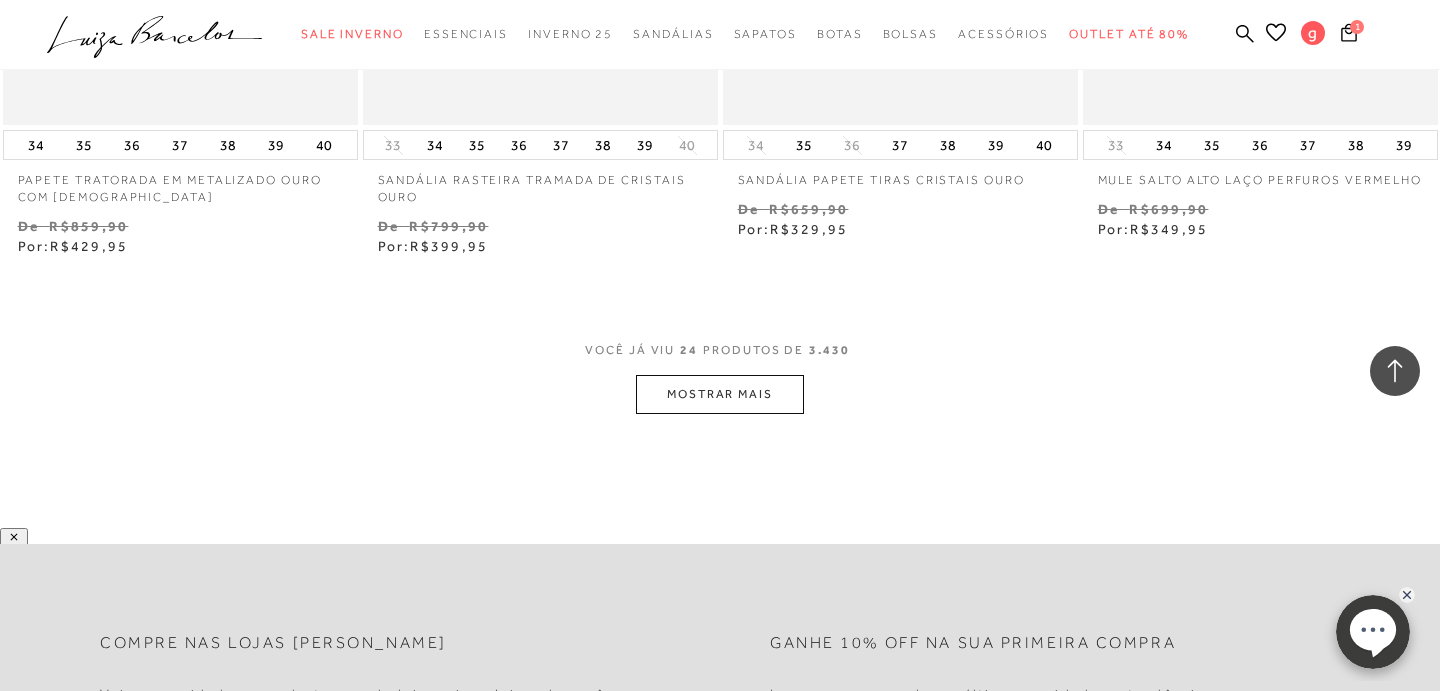 click on "MOSTRAR MAIS" at bounding box center [720, 394] 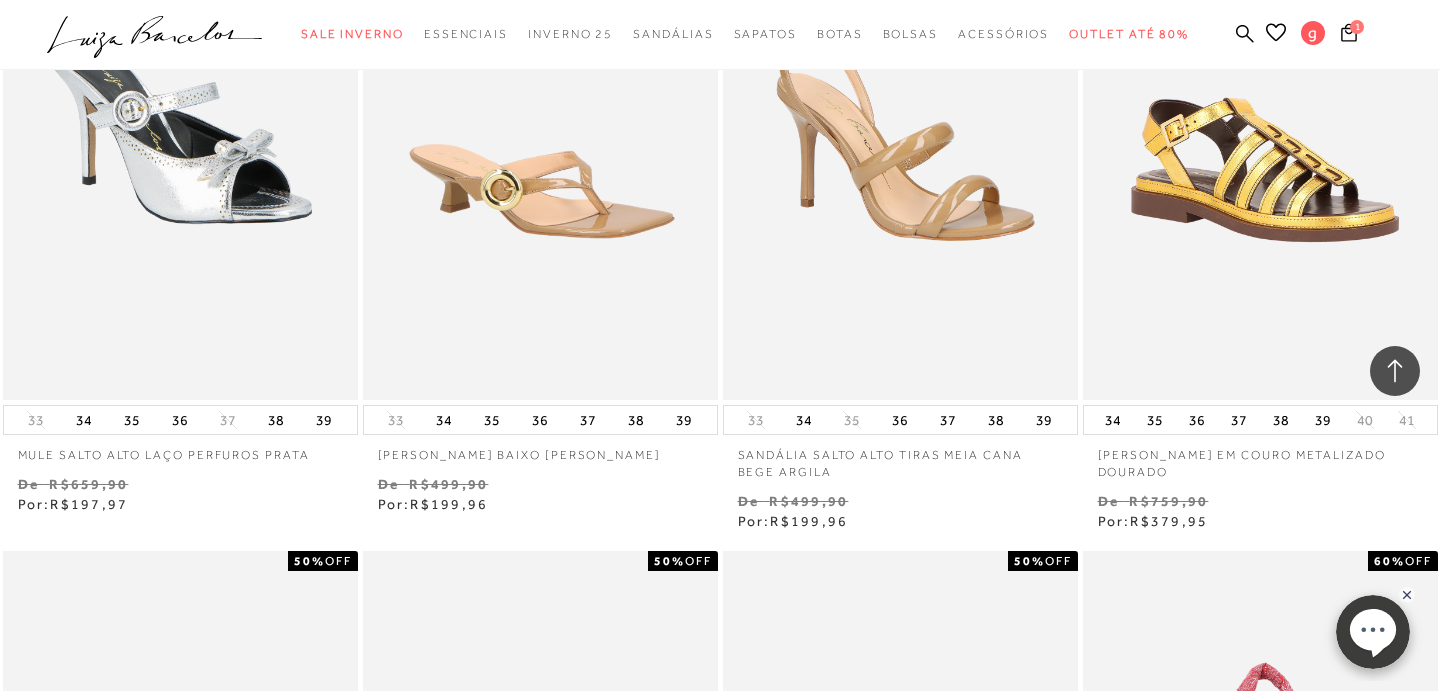 scroll, scrollTop: 4370, scrollLeft: 0, axis: vertical 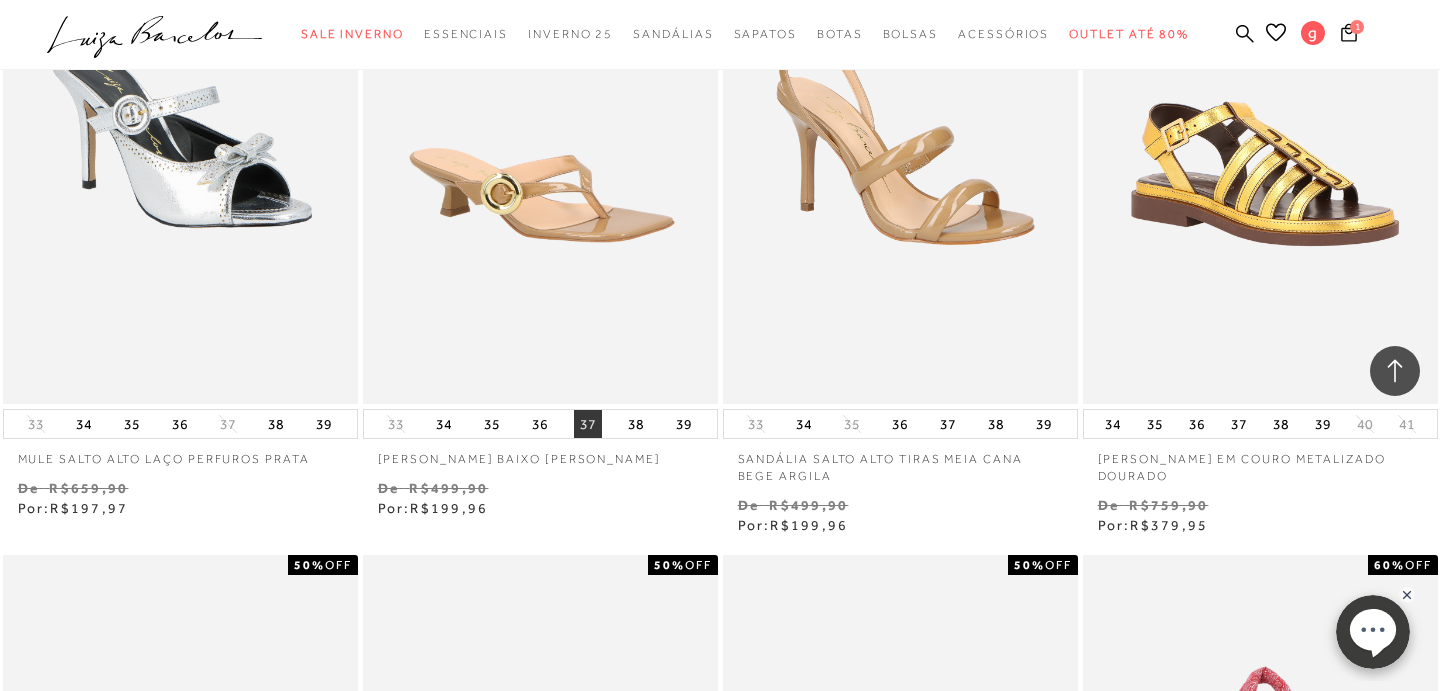 click on "37" at bounding box center (588, 424) 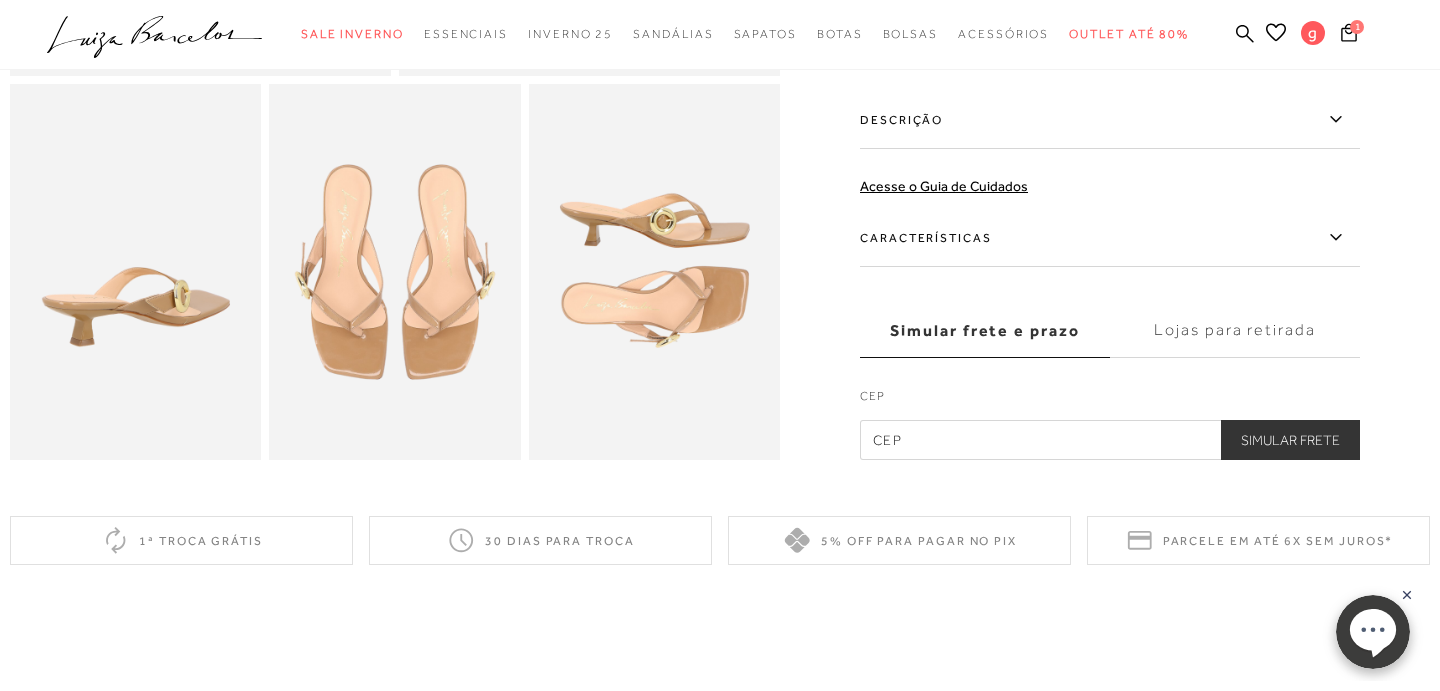 scroll, scrollTop: 631, scrollLeft: 0, axis: vertical 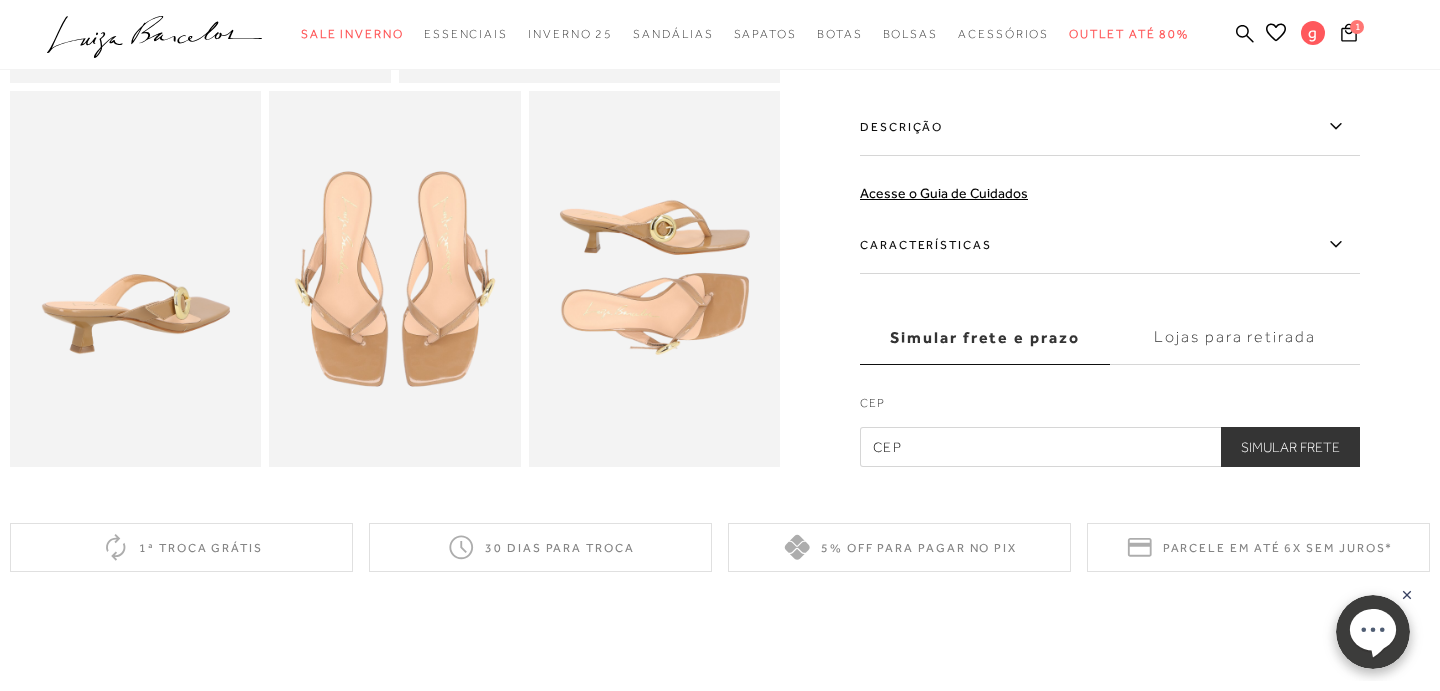 click 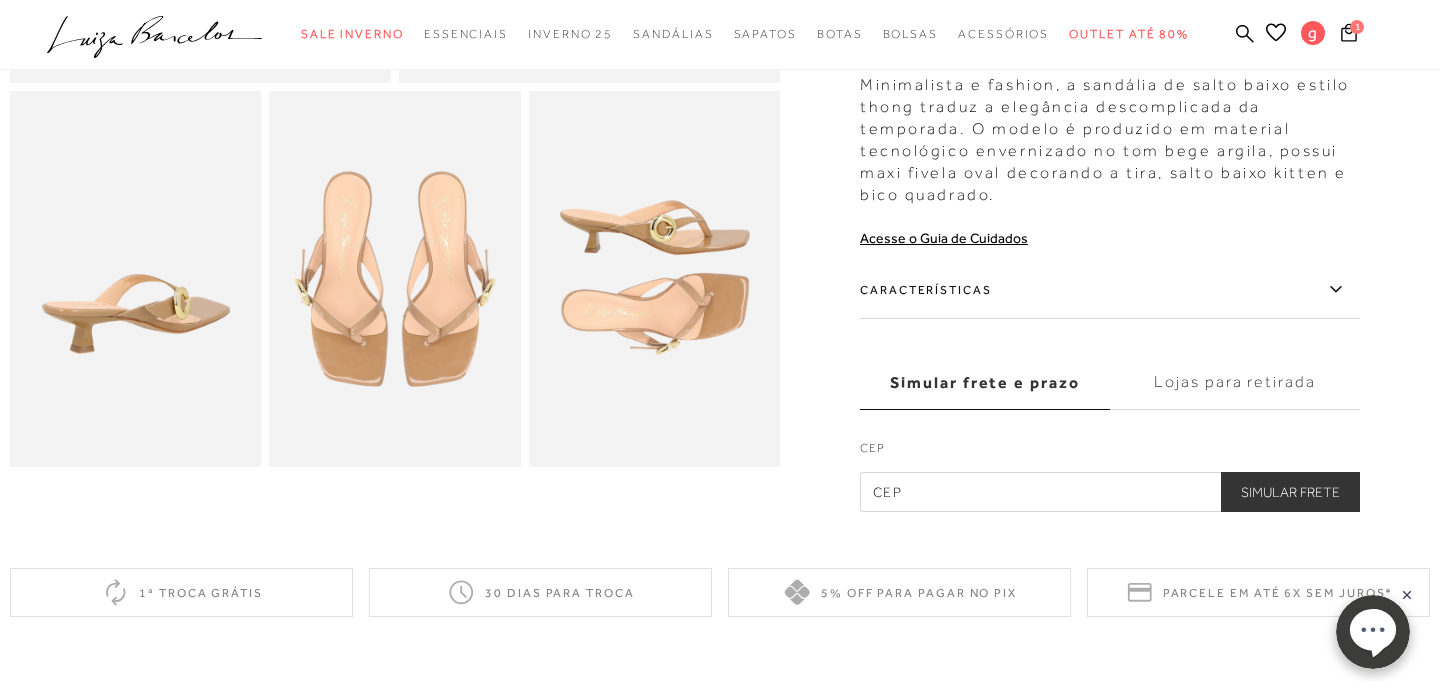 click 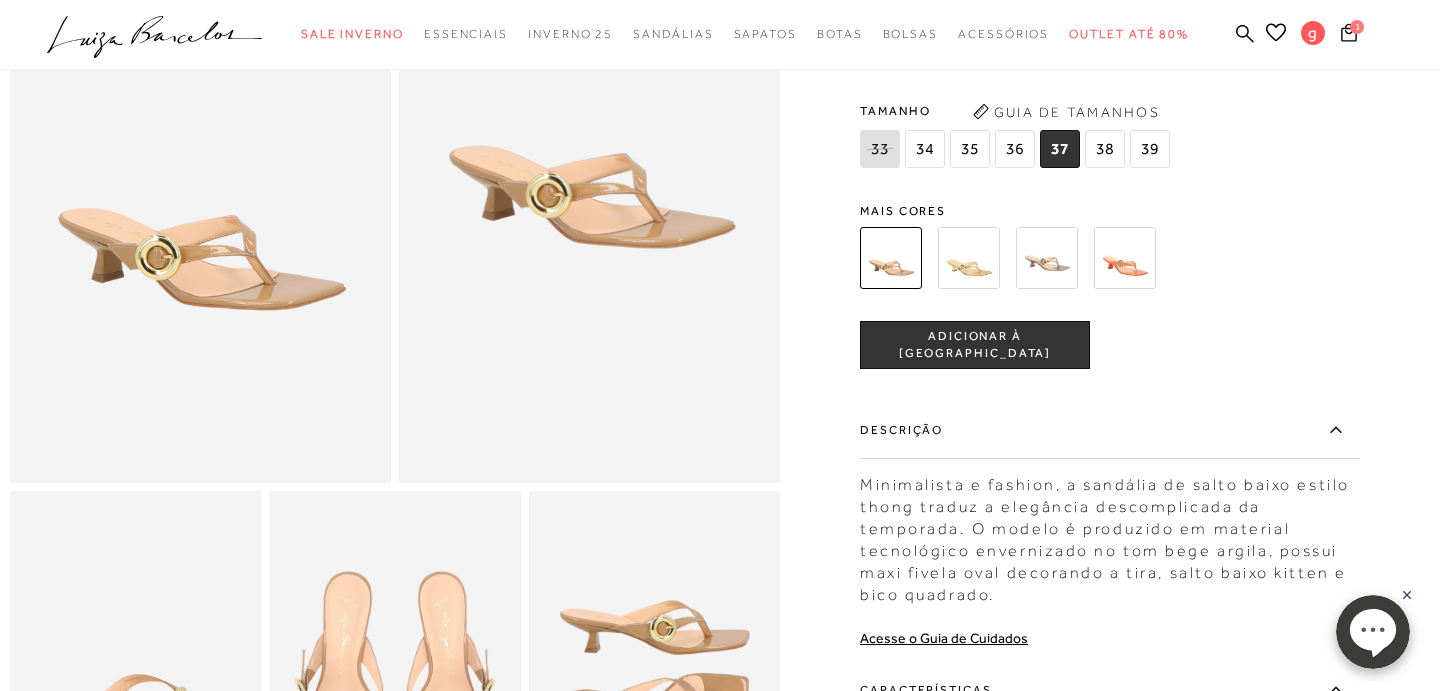 scroll, scrollTop: 0, scrollLeft: 0, axis: both 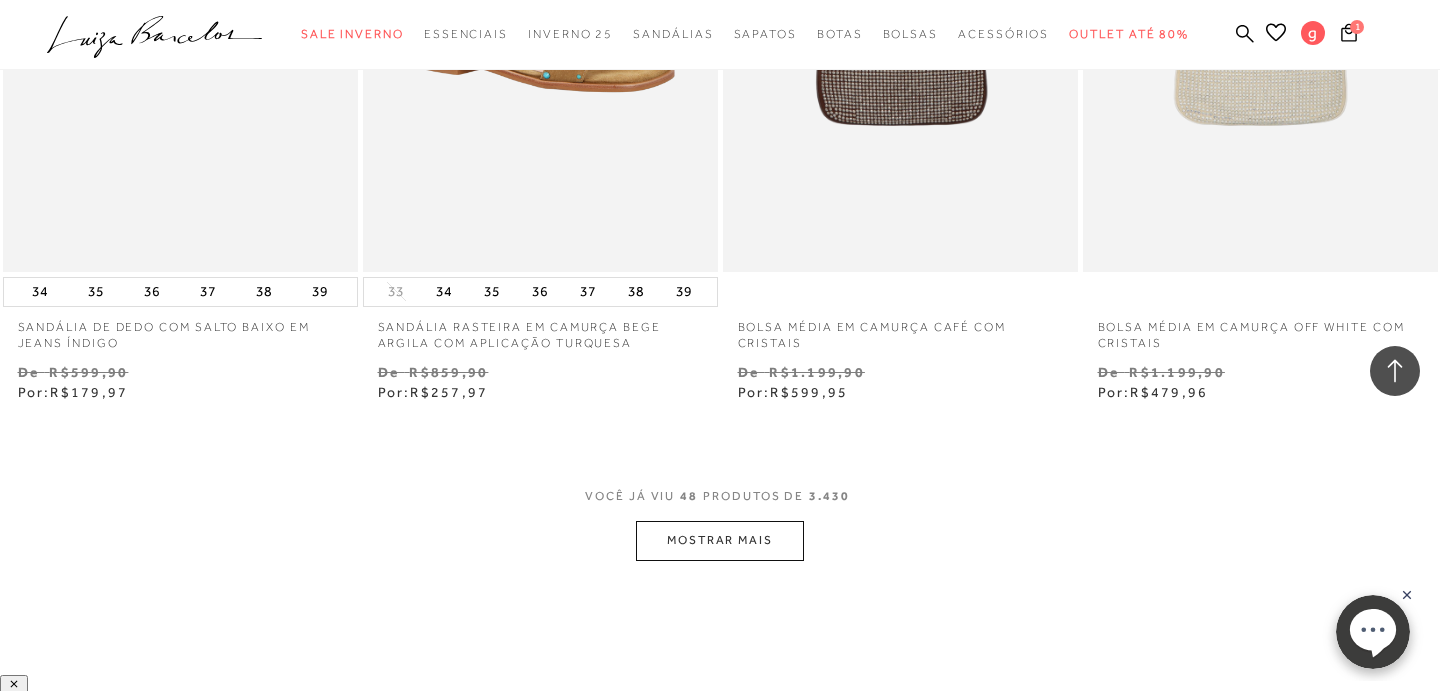click on "MOSTRAR MAIS" at bounding box center (720, 540) 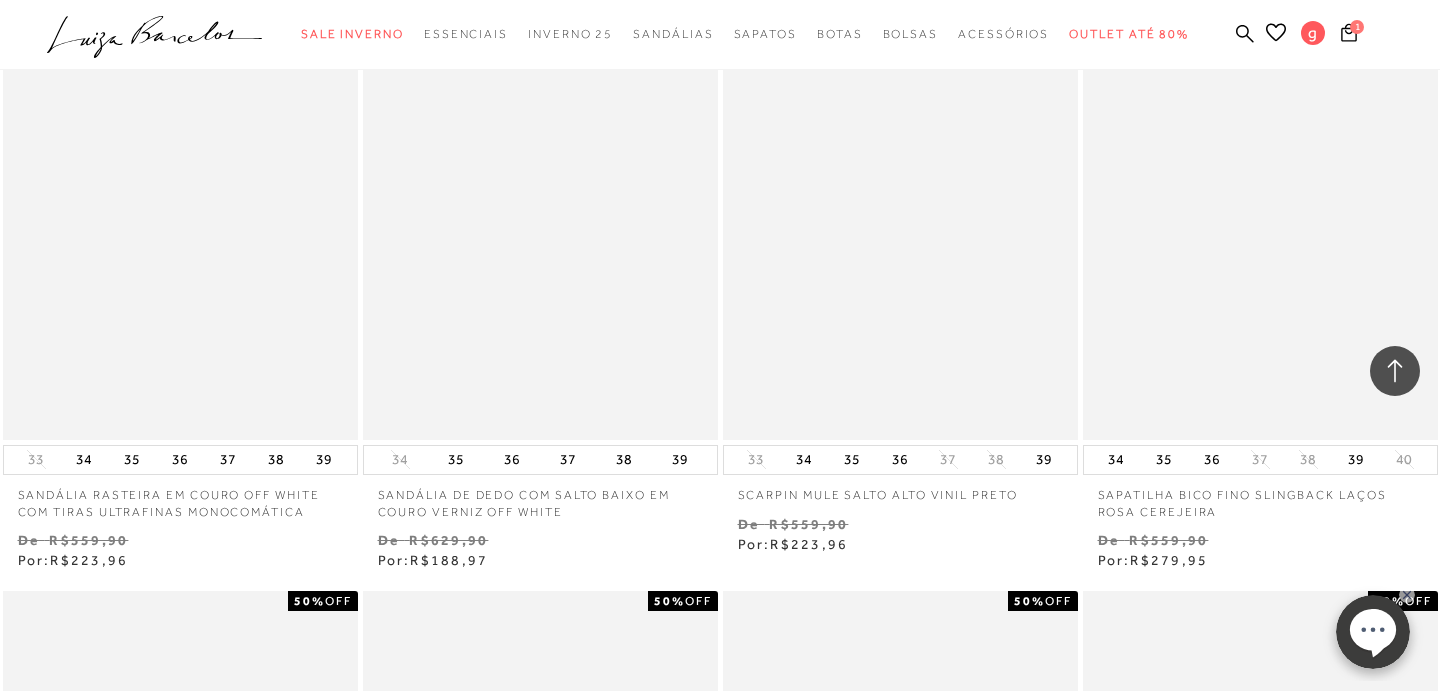 scroll, scrollTop: 9136, scrollLeft: 0, axis: vertical 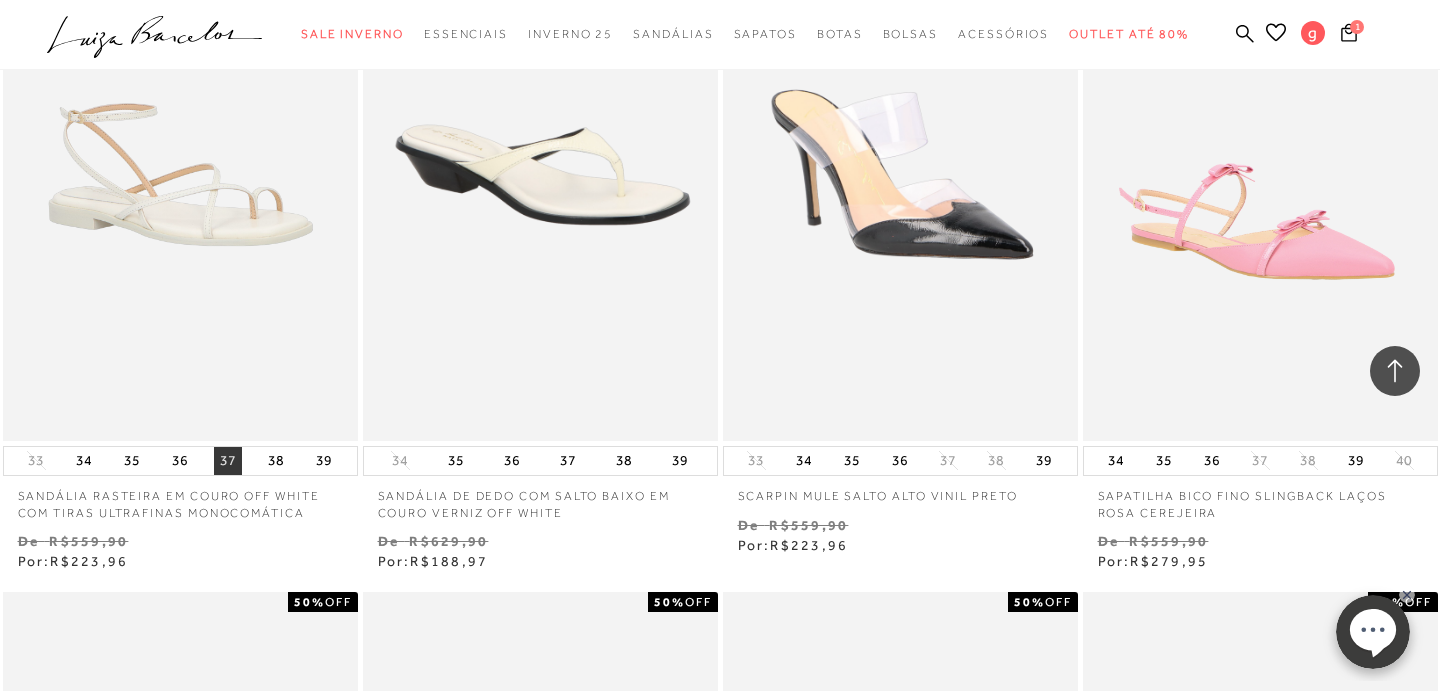 click on "37" at bounding box center [228, 461] 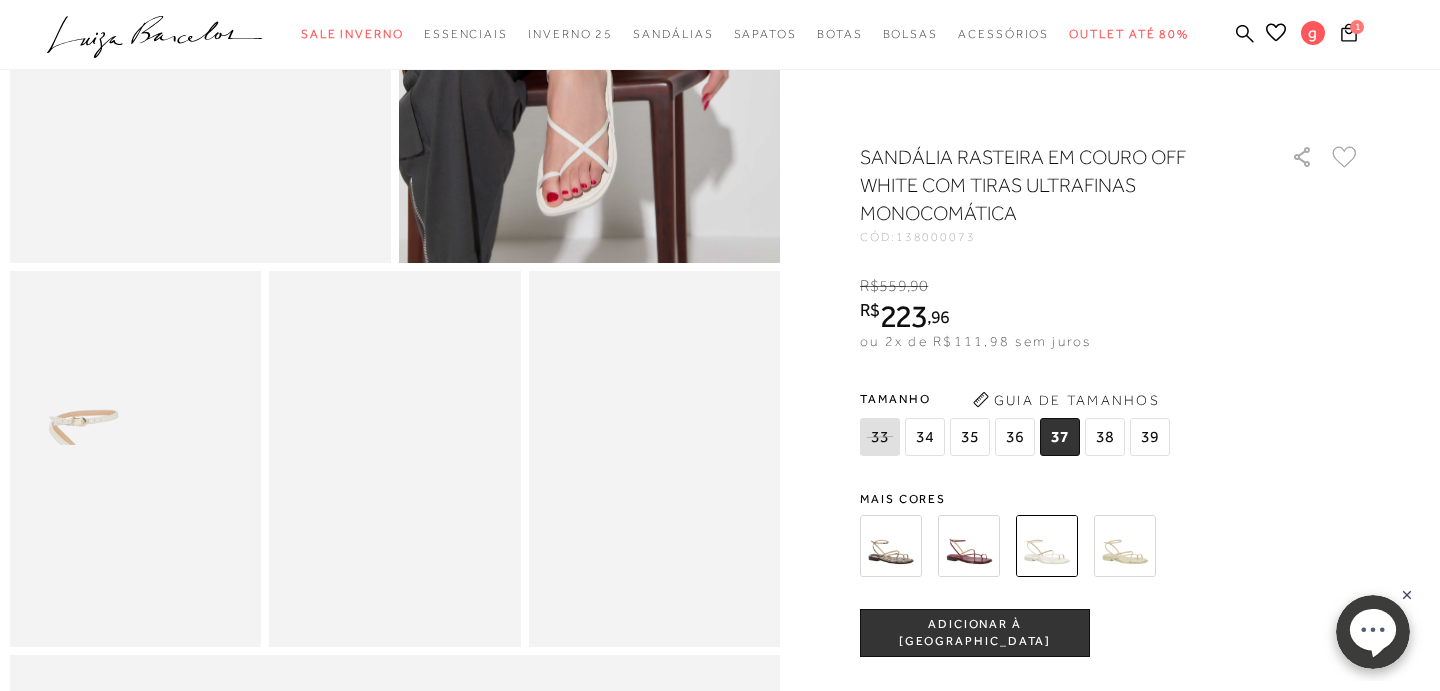 scroll, scrollTop: 462, scrollLeft: 0, axis: vertical 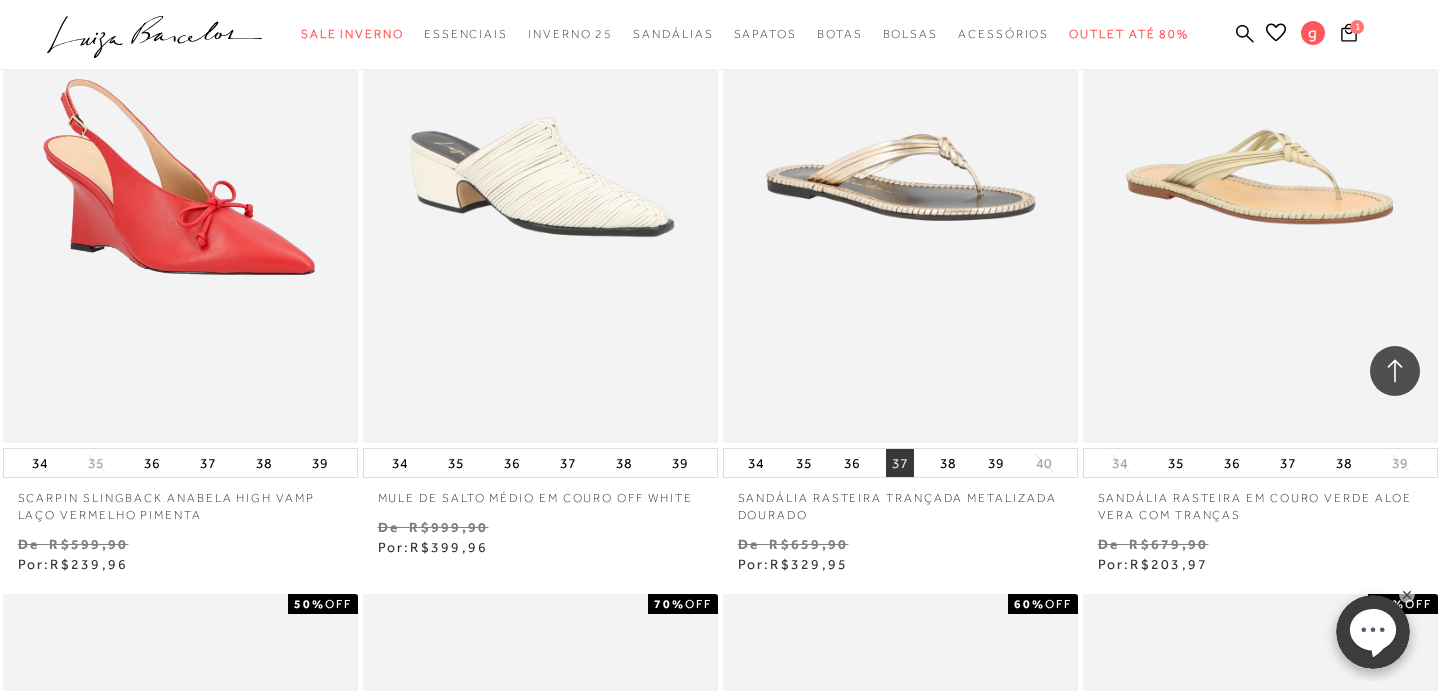 click on "37" at bounding box center [900, 463] 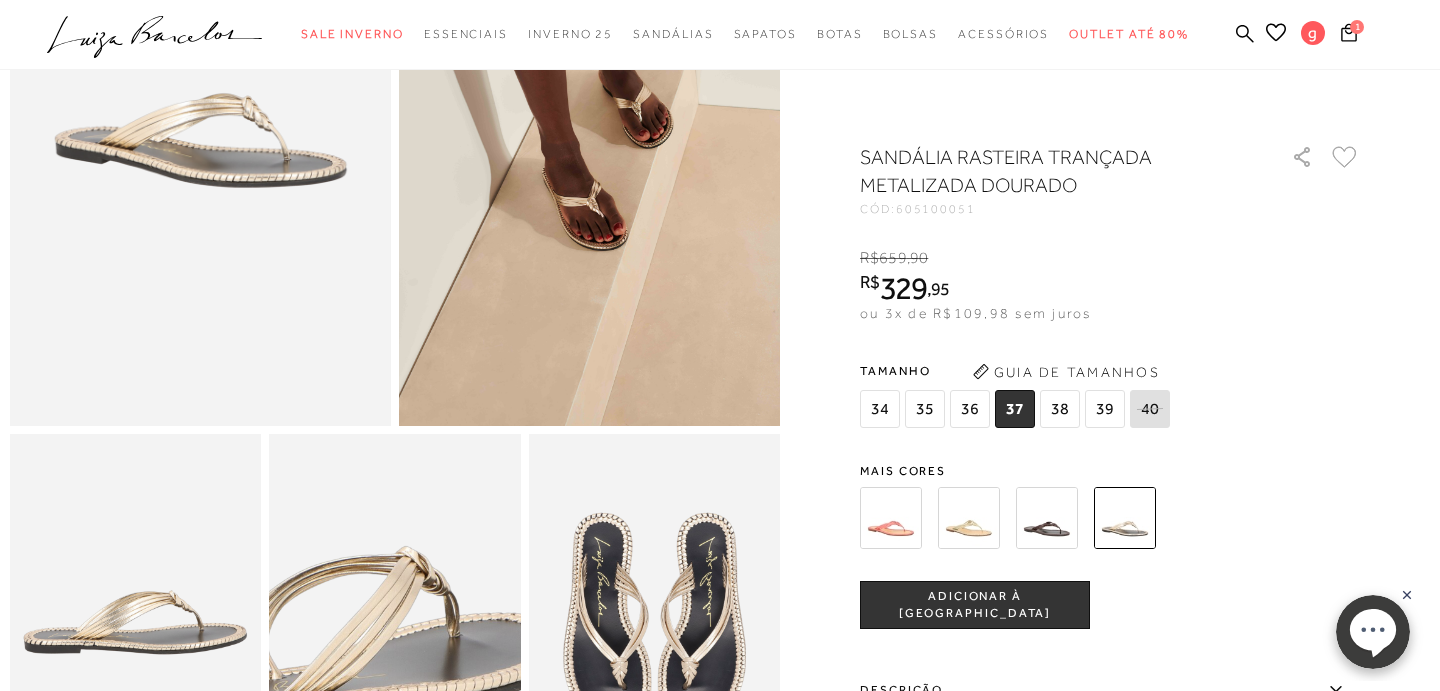 scroll, scrollTop: 286, scrollLeft: 0, axis: vertical 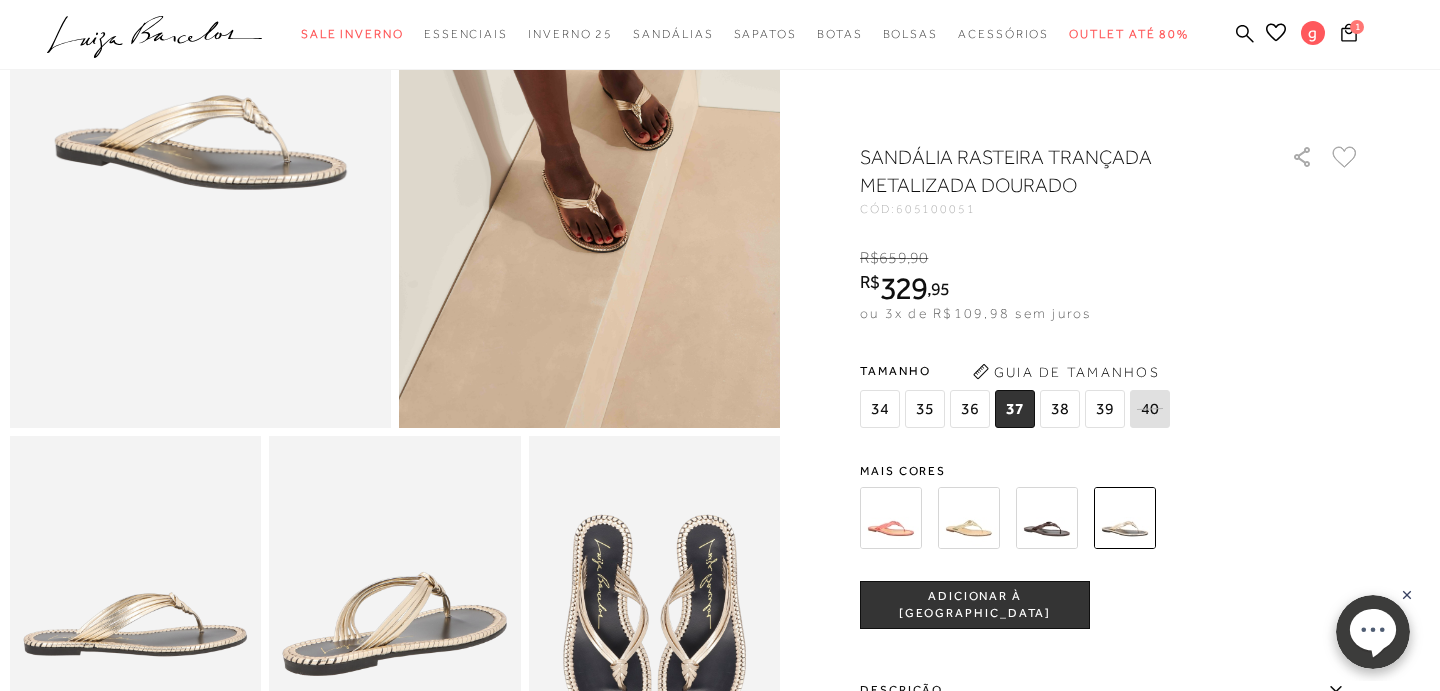 click at bounding box center [589, 142] 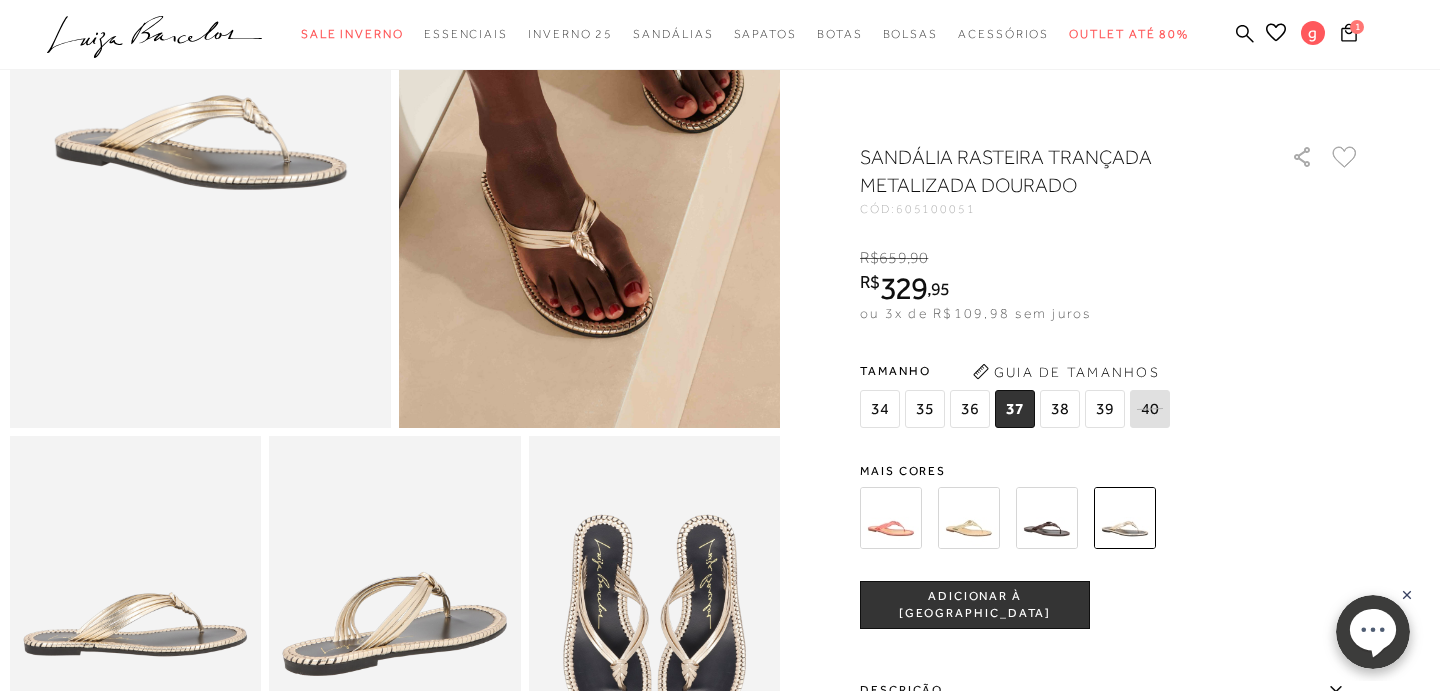 click at bounding box center [576, 115] 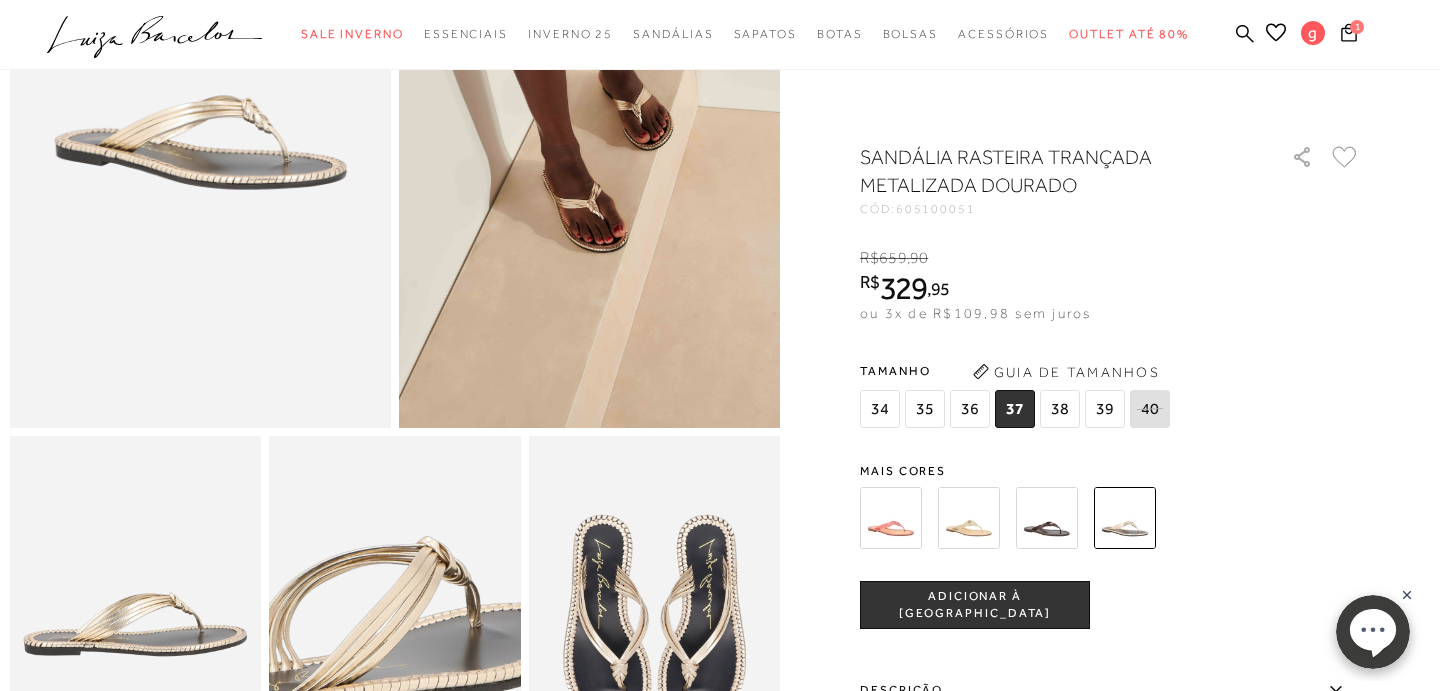 click at bounding box center [371, 640] 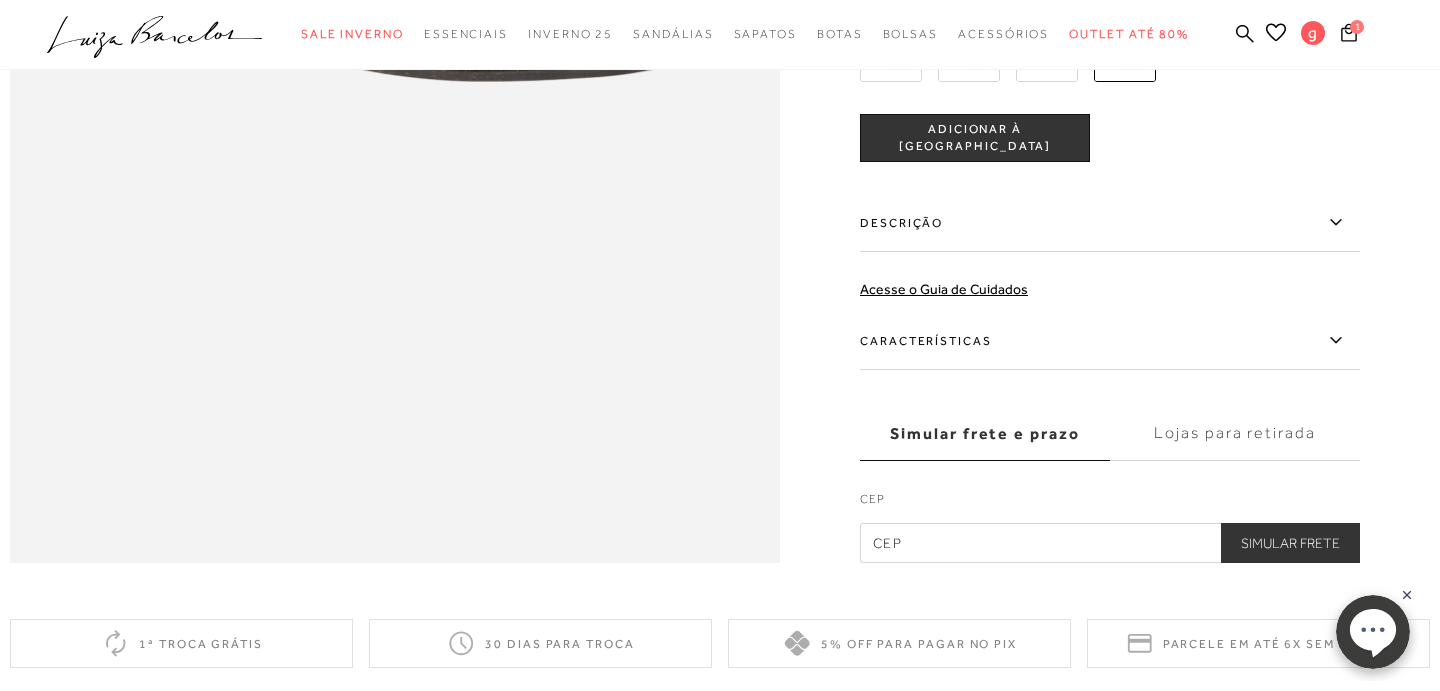 scroll, scrollTop: 1713, scrollLeft: 0, axis: vertical 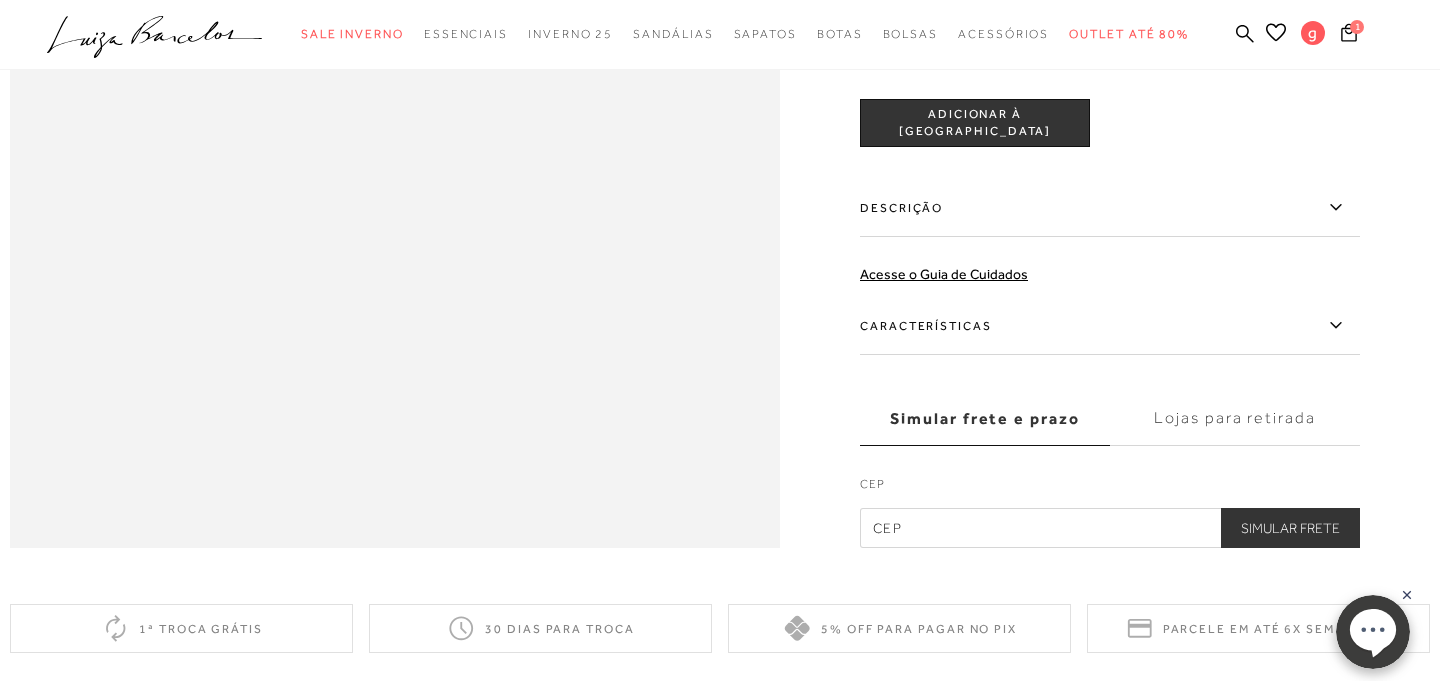 click 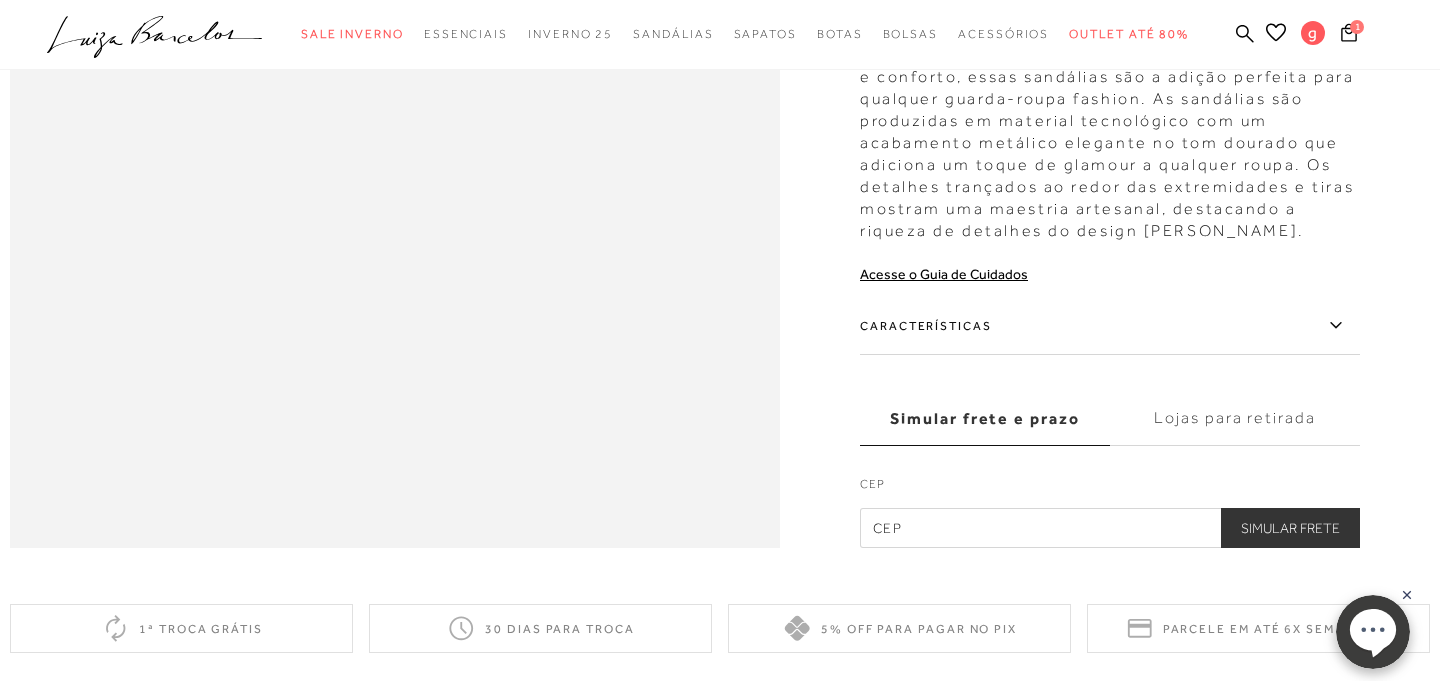 click 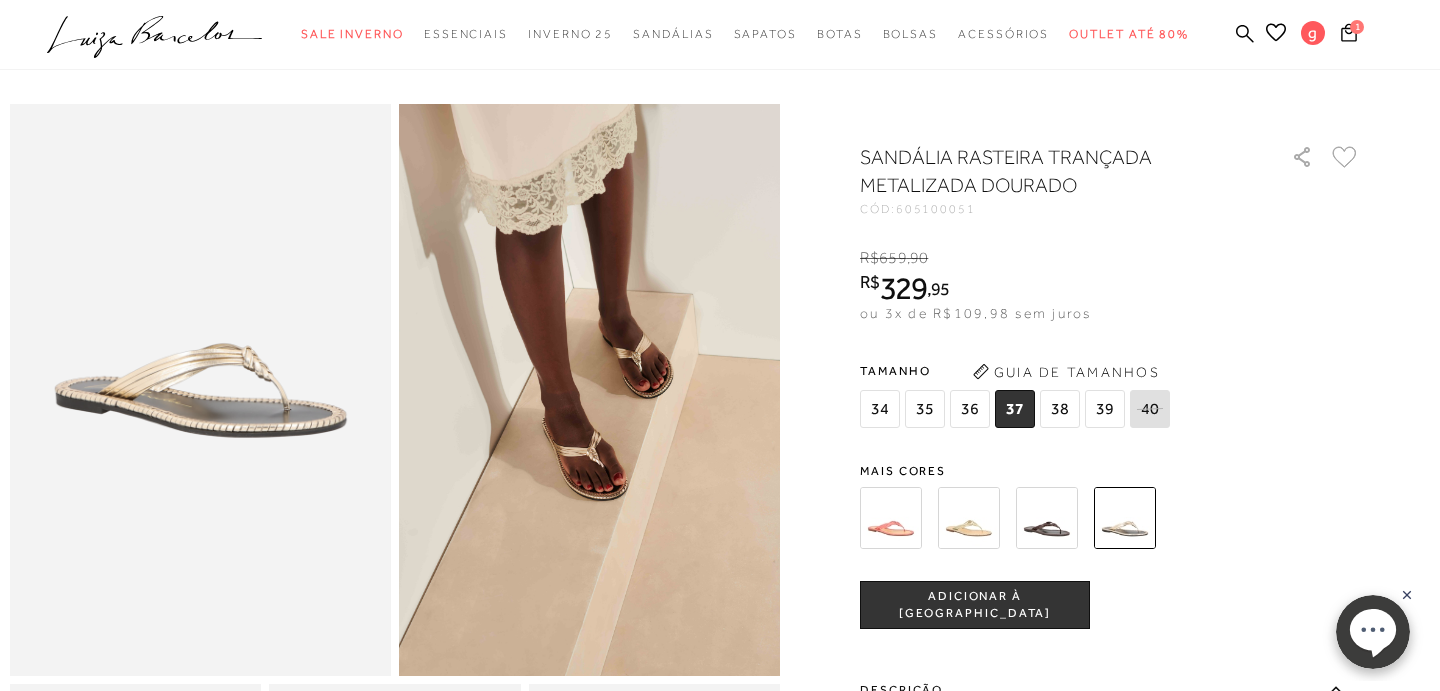 scroll, scrollTop: 0, scrollLeft: 0, axis: both 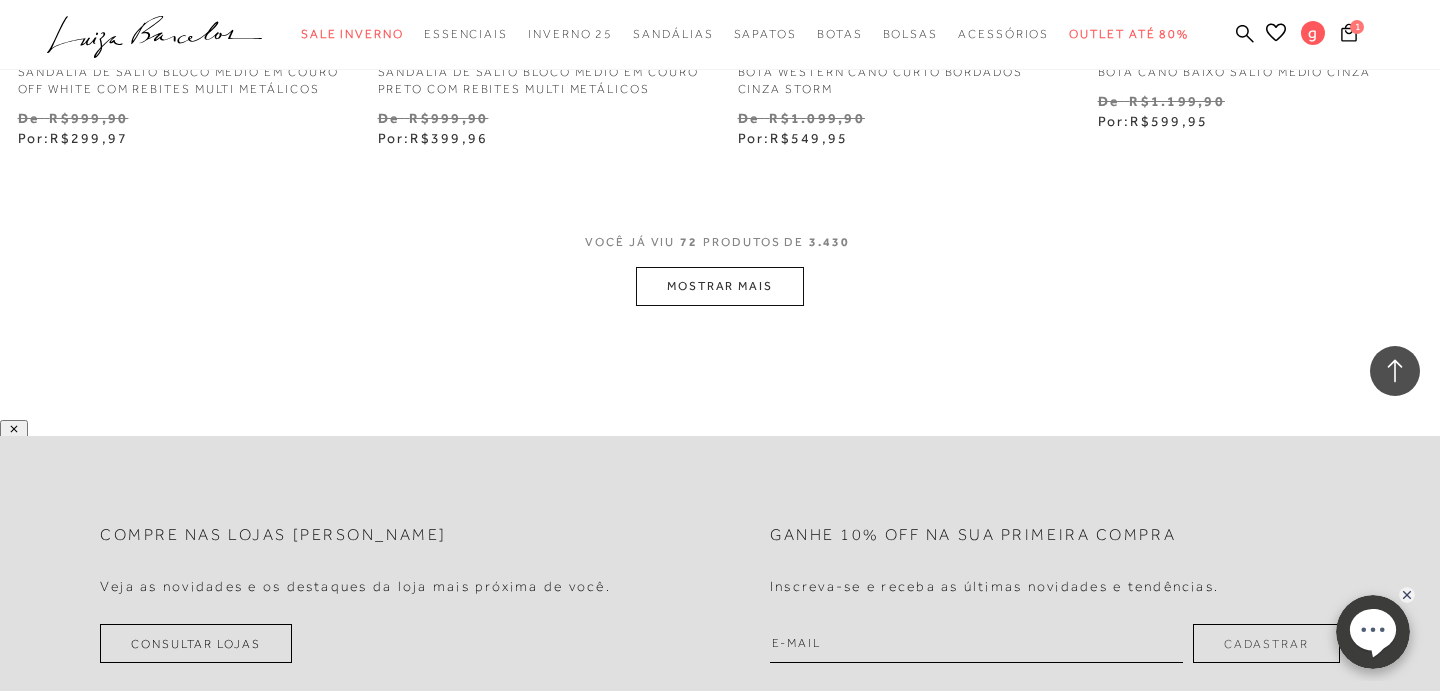 click on "MOSTRAR MAIS" at bounding box center [720, 286] 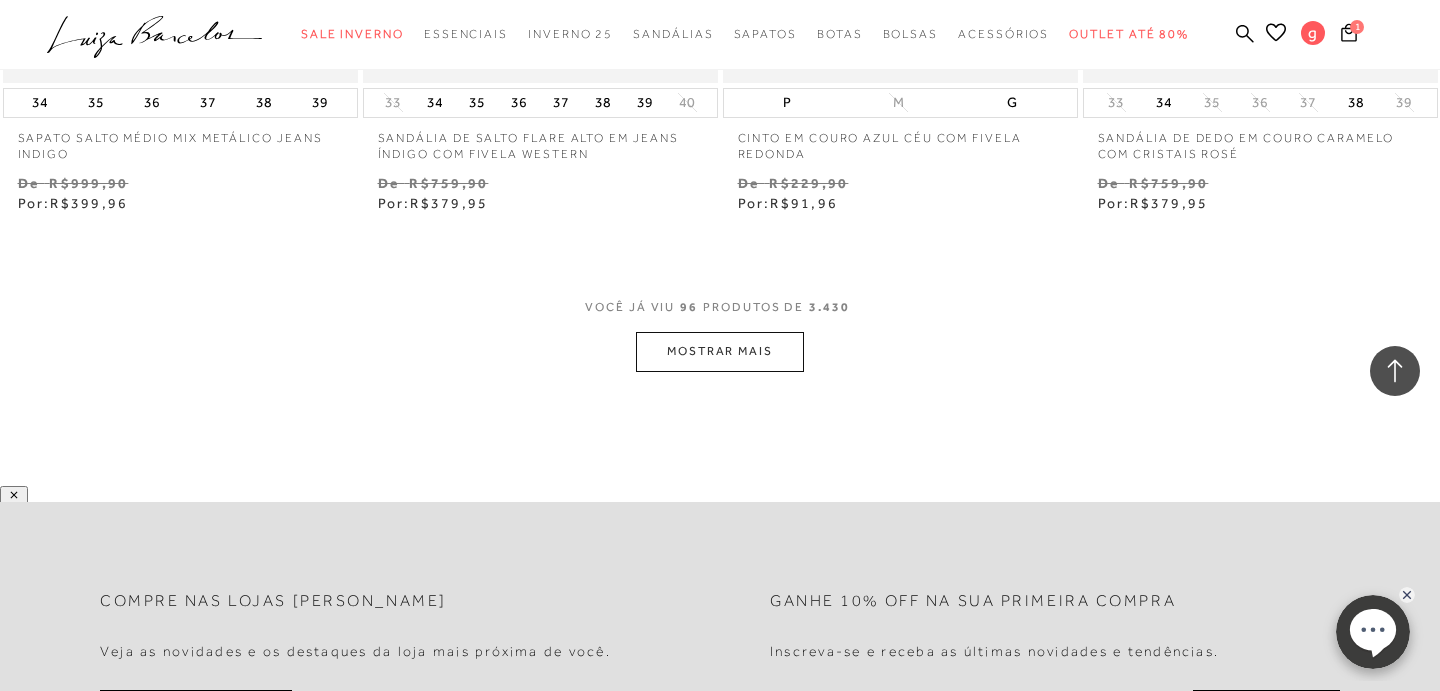 scroll, scrollTop: 16314, scrollLeft: 0, axis: vertical 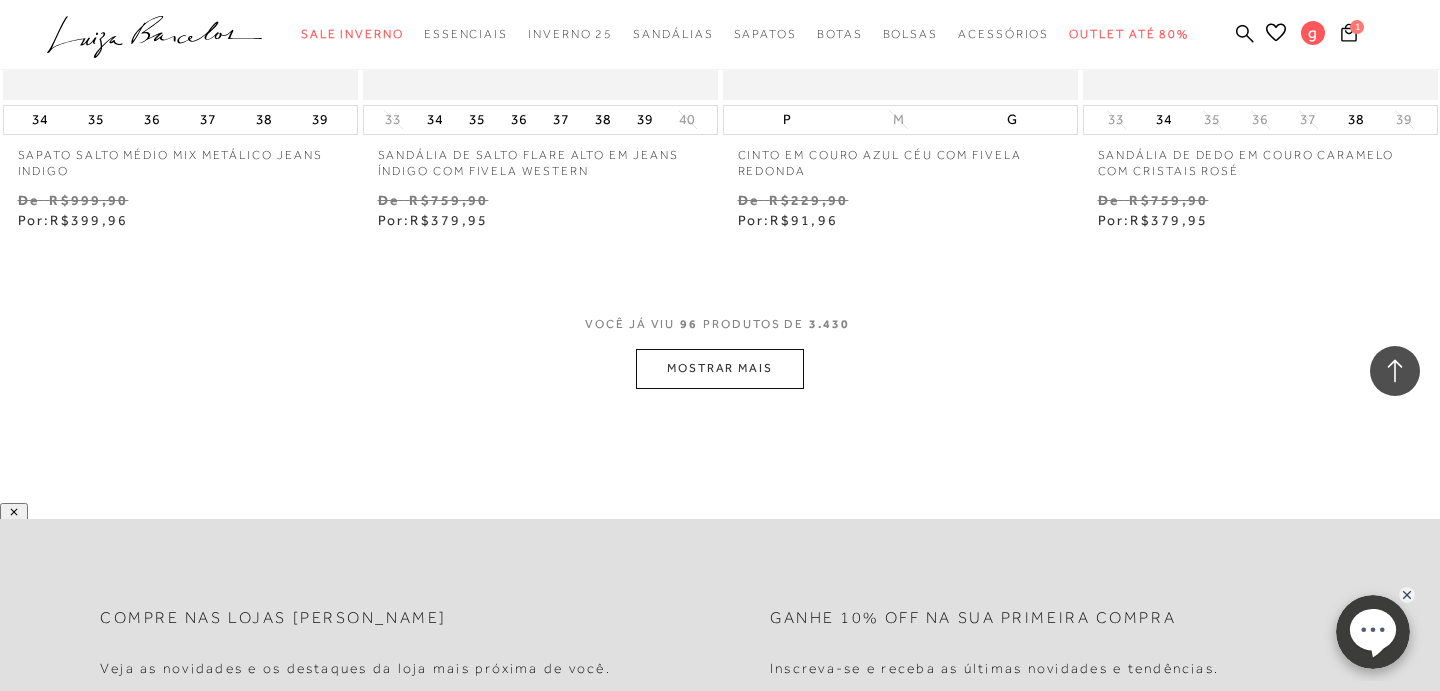 click on "MOSTRAR MAIS" at bounding box center (720, 368) 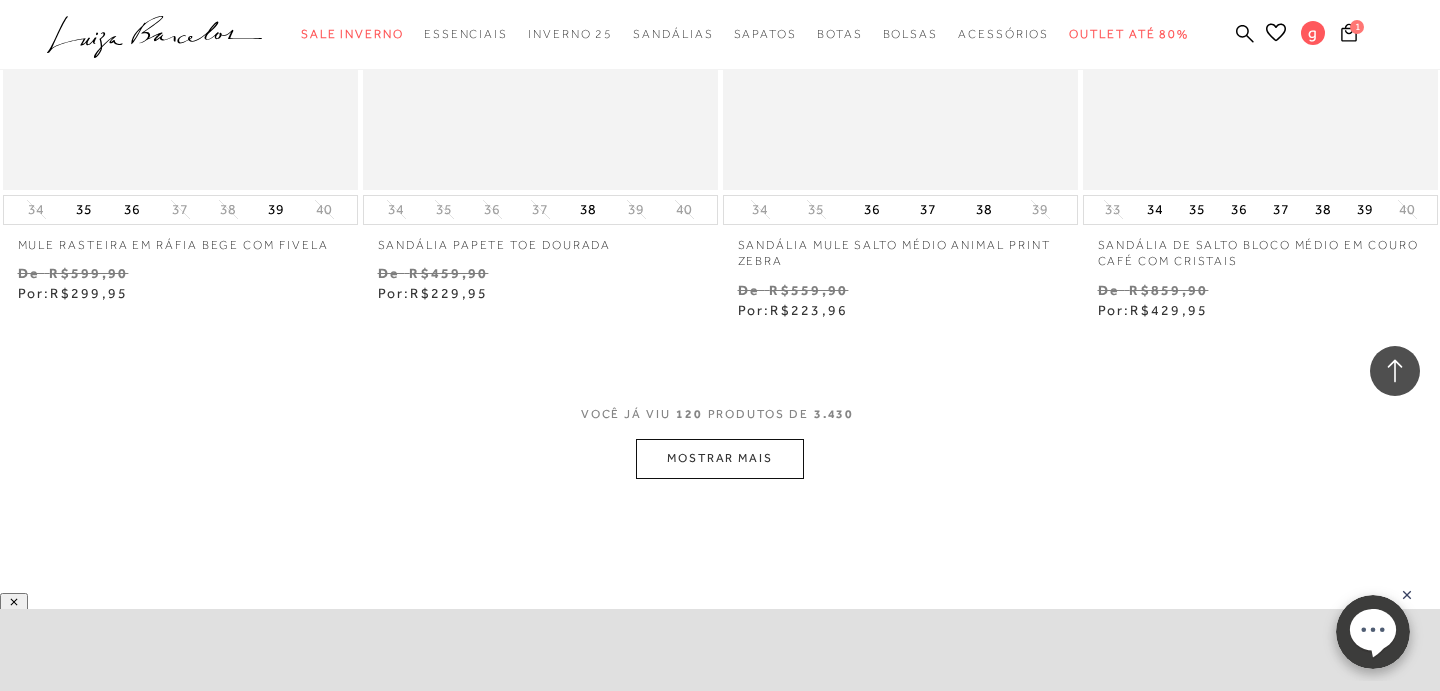 scroll, scrollTop: 20347, scrollLeft: 0, axis: vertical 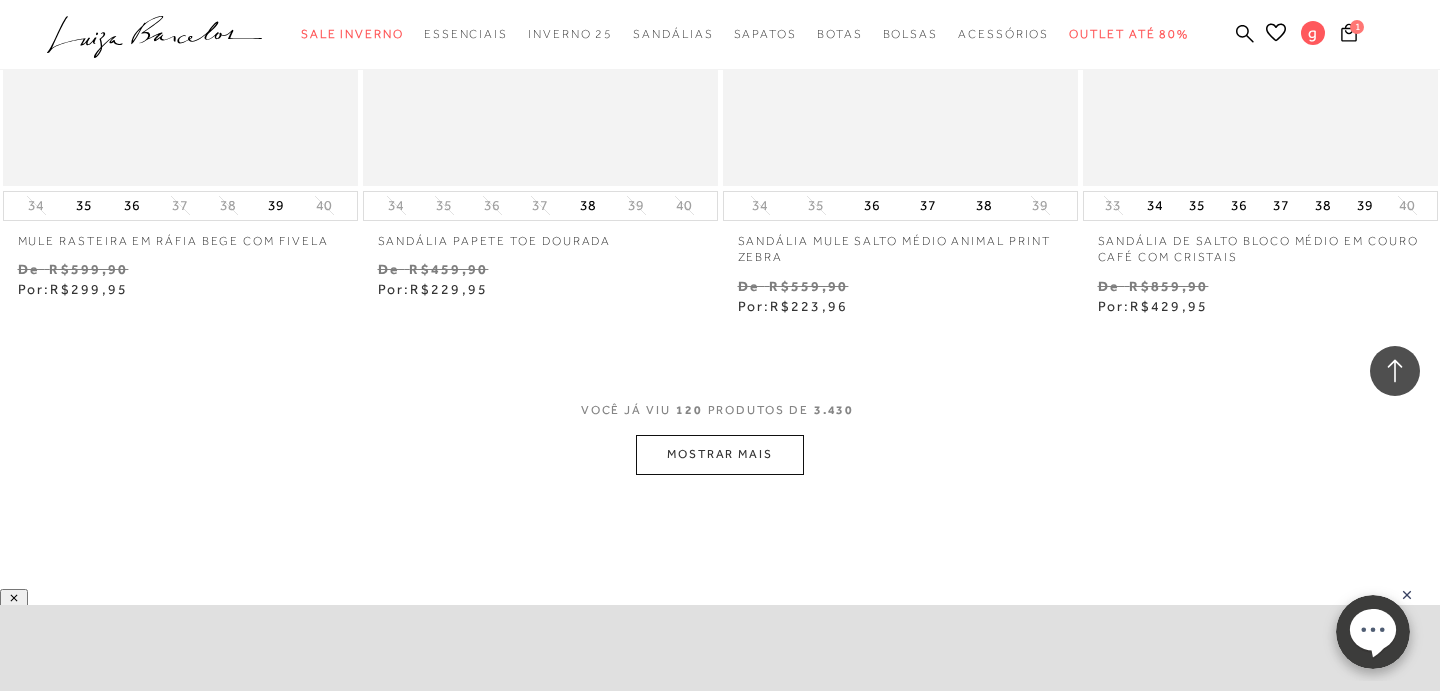 click on "MOSTRAR MAIS" at bounding box center (720, 454) 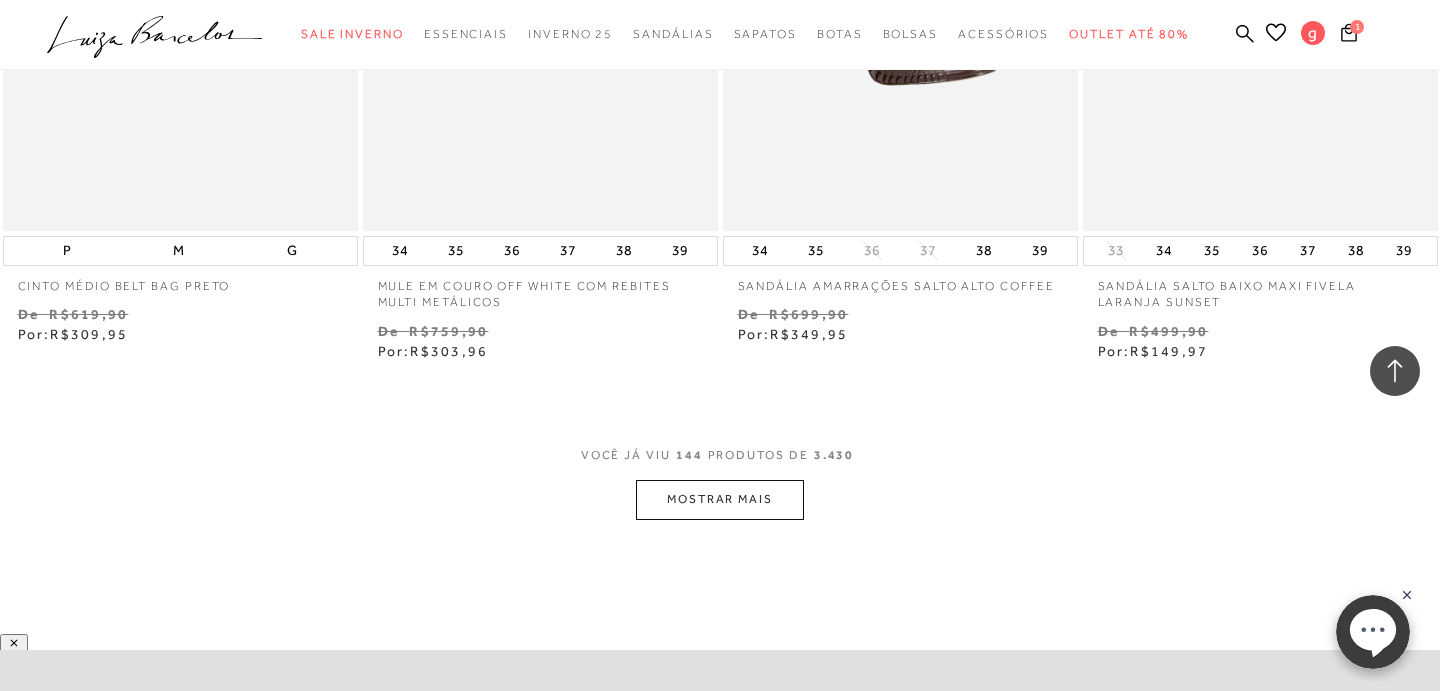 scroll, scrollTop: 24405, scrollLeft: 0, axis: vertical 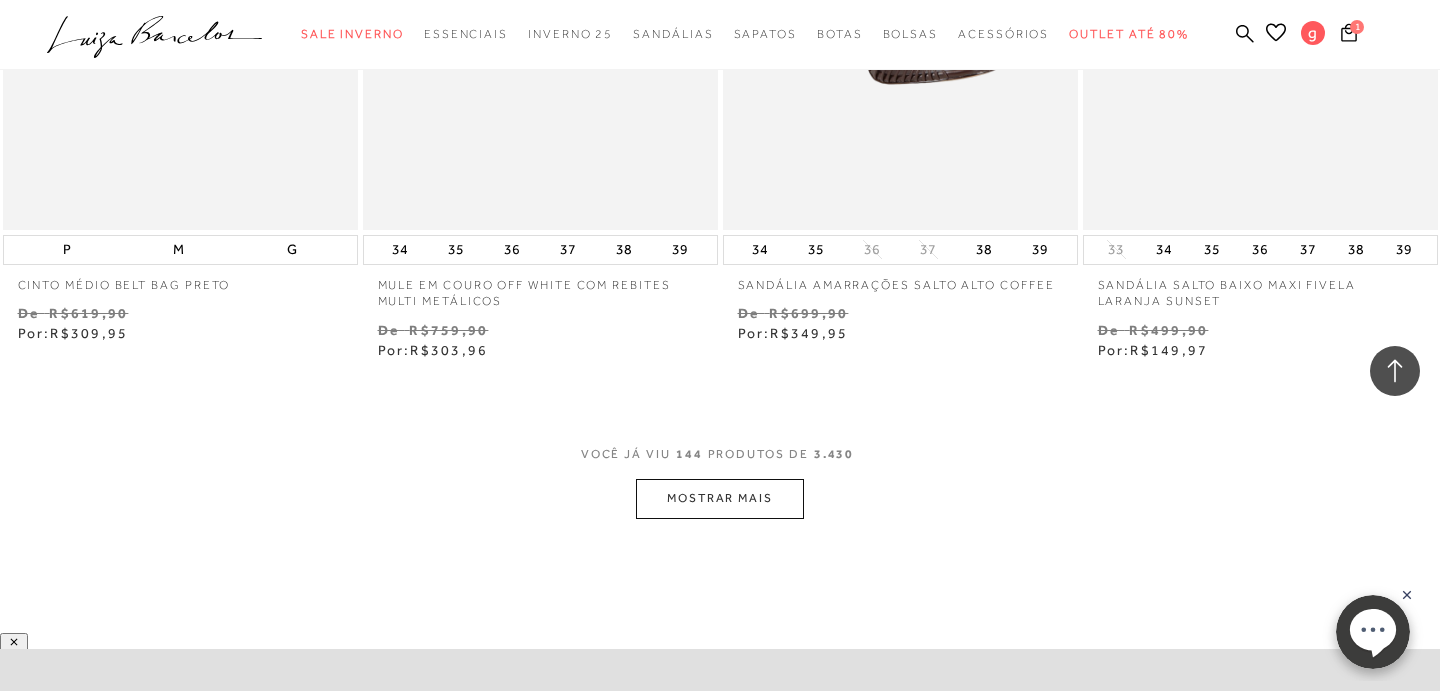 click on "MOSTRAR MAIS" at bounding box center (720, 498) 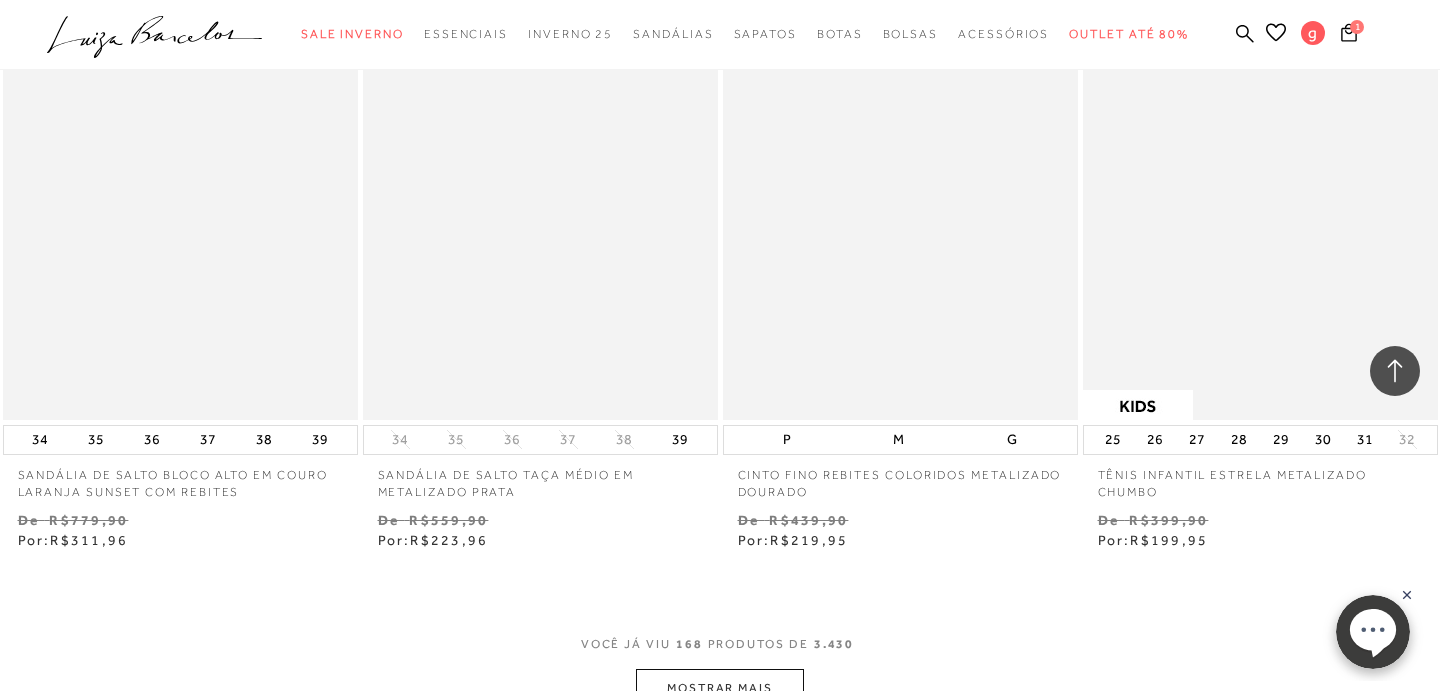 scroll, scrollTop: 28458, scrollLeft: 0, axis: vertical 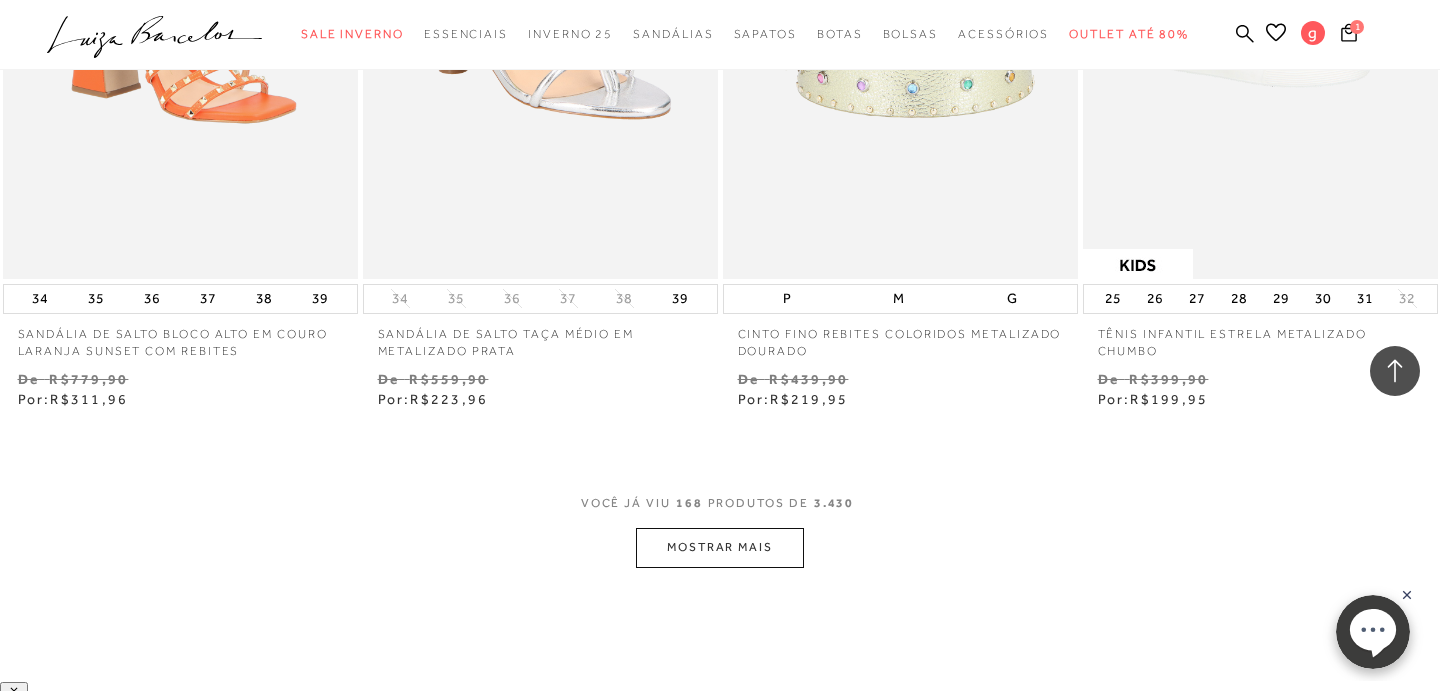 click on "MOSTRAR MAIS" at bounding box center [720, 547] 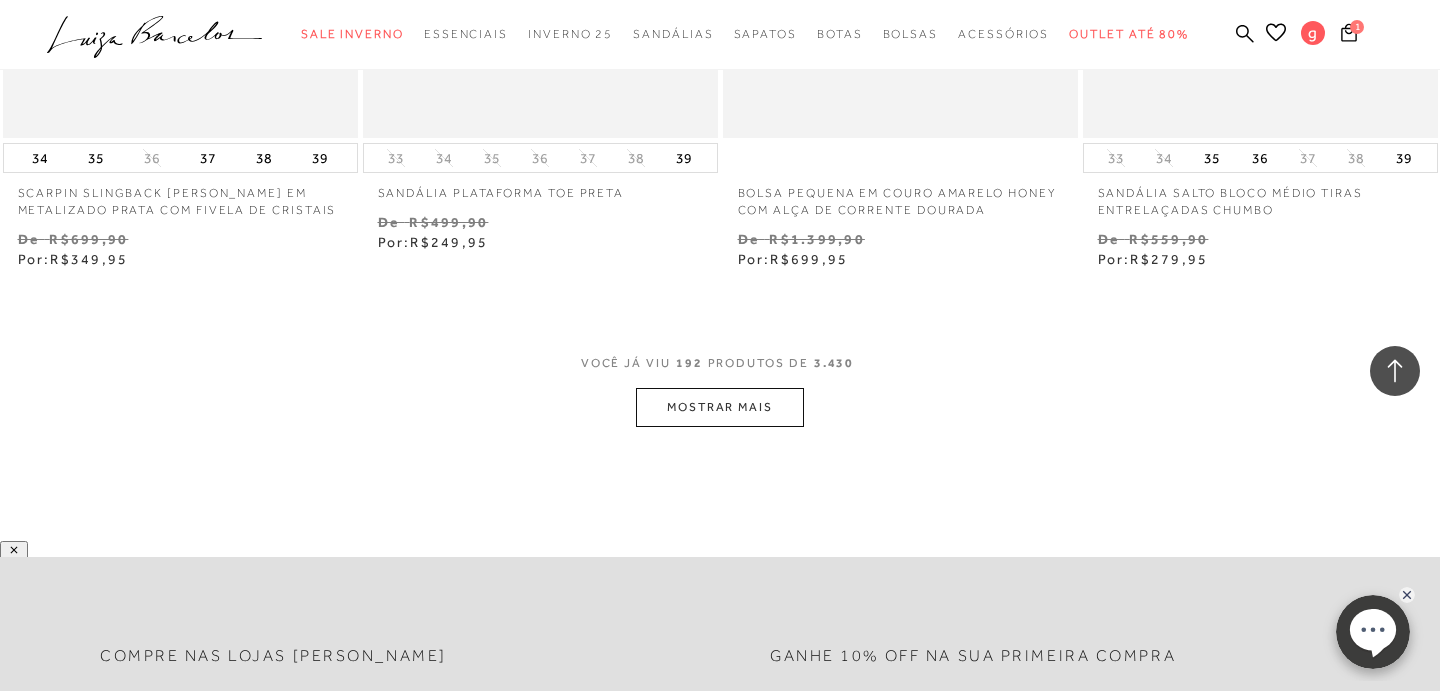 scroll, scrollTop: 32722, scrollLeft: 0, axis: vertical 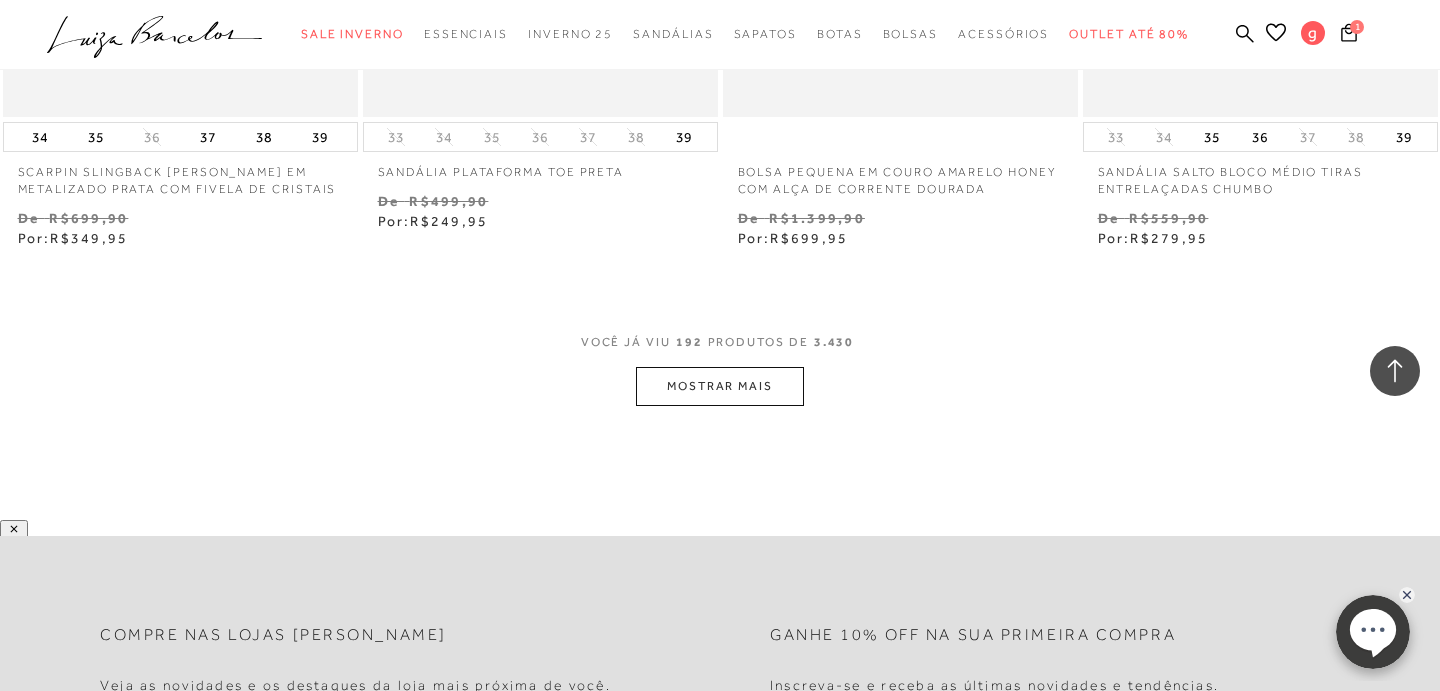 click on "MOSTRAR MAIS" at bounding box center [720, 386] 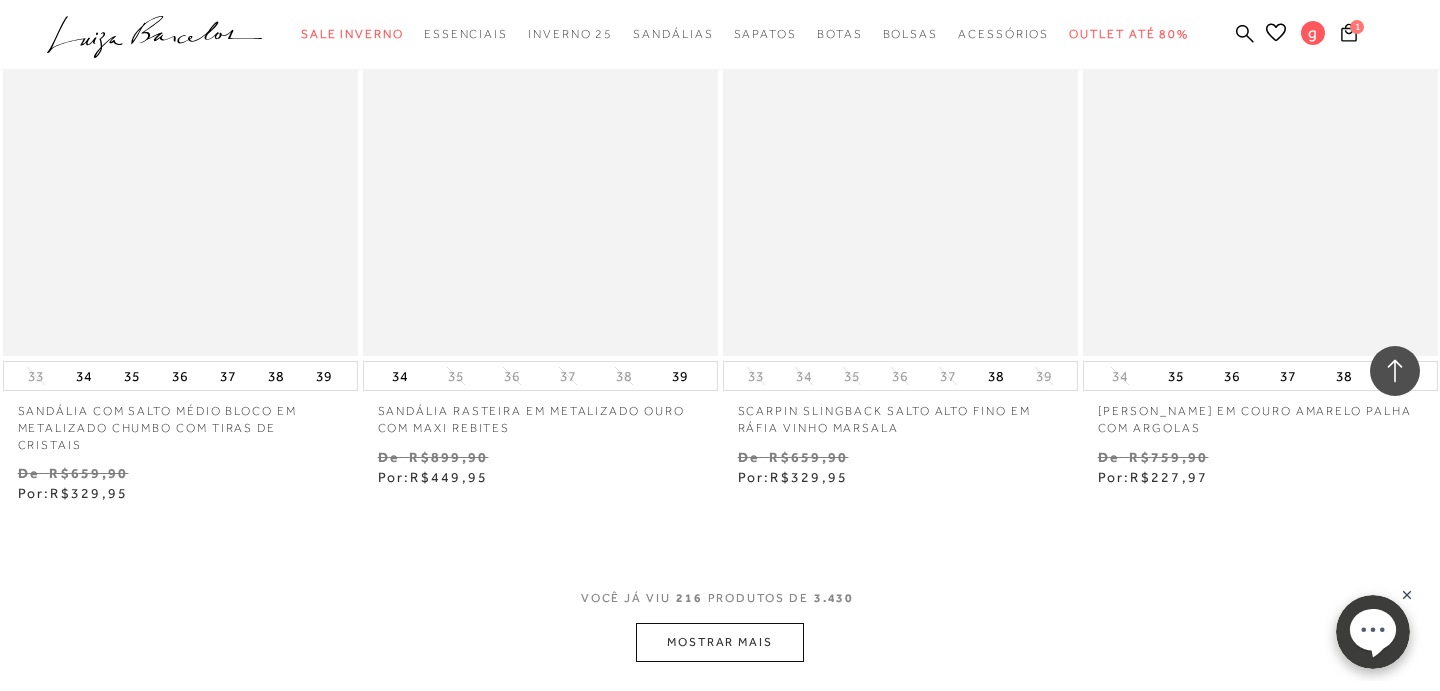scroll, scrollTop: 36594, scrollLeft: 0, axis: vertical 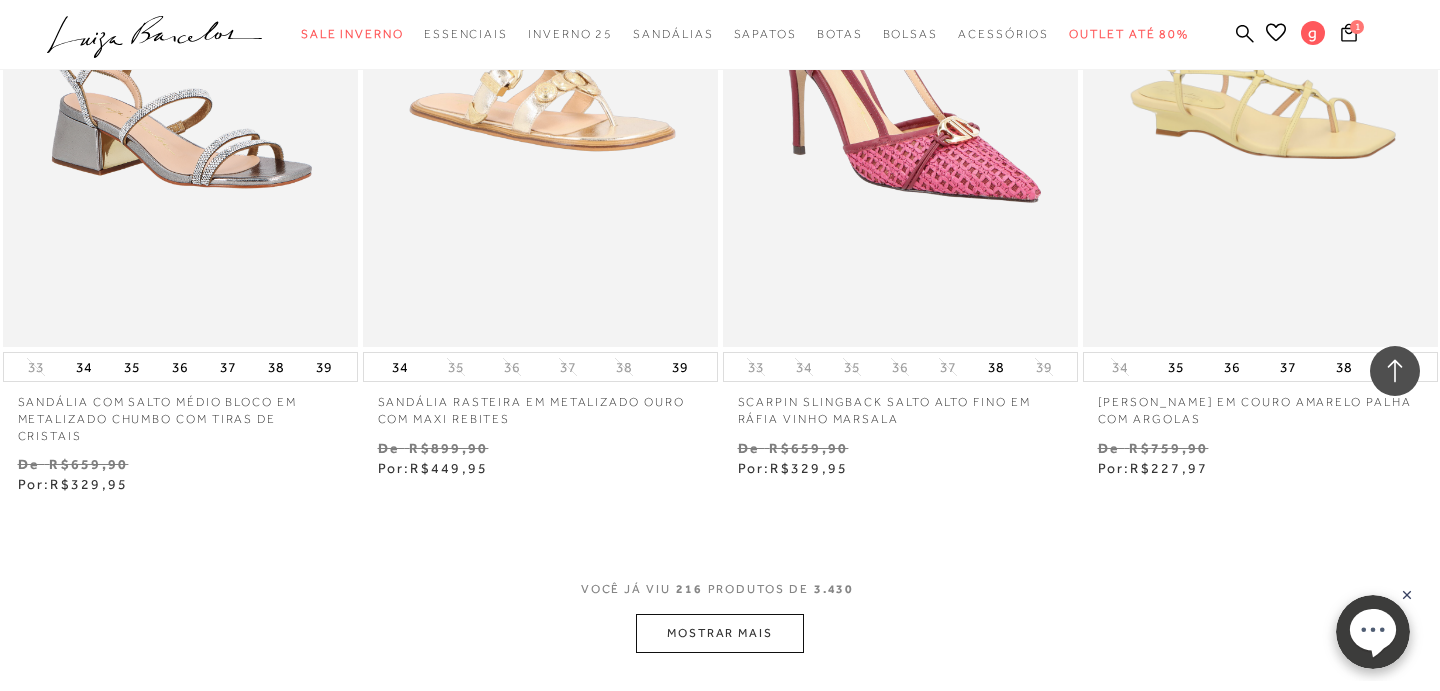 click on "MOSTRAR MAIS" at bounding box center (720, 633) 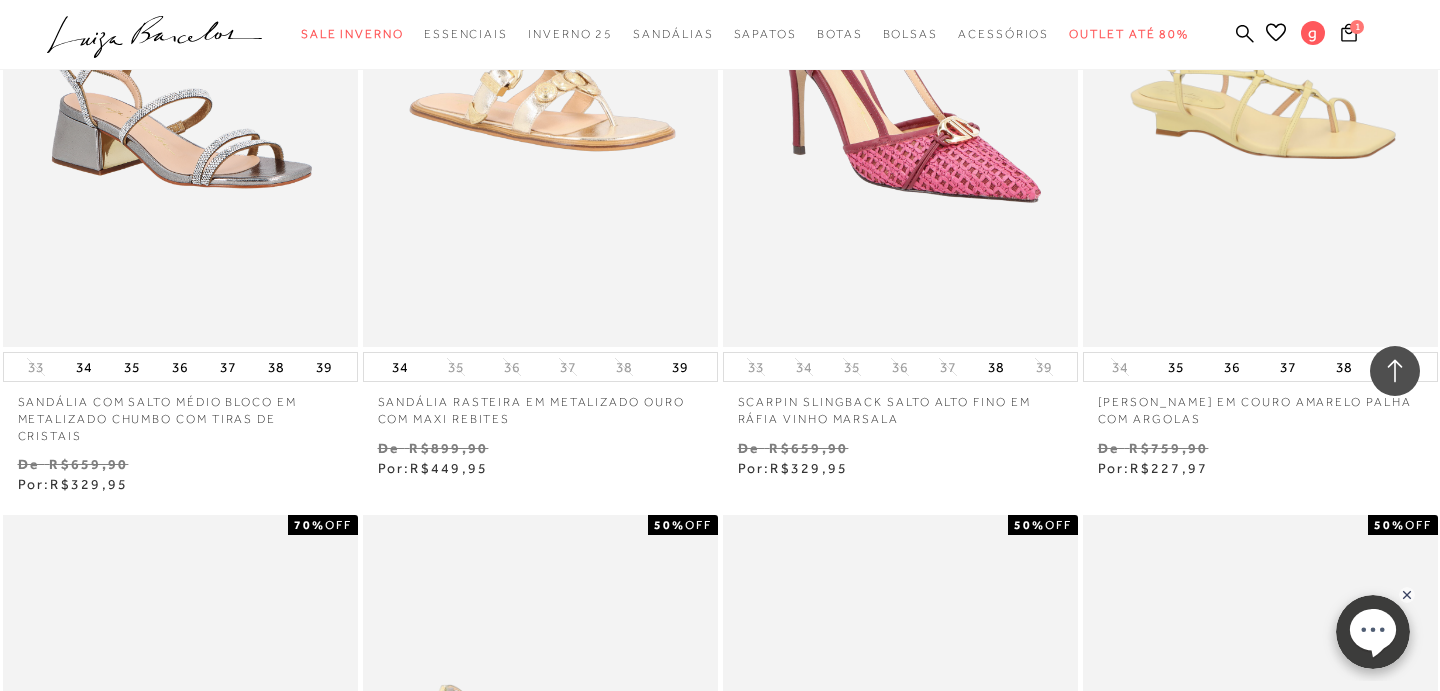 click on "SCARPIN SALTO ALTO SLINGBACK PIRÂMIDES VERDE OLIVA
50%
OFF" at bounding box center (540, 781) 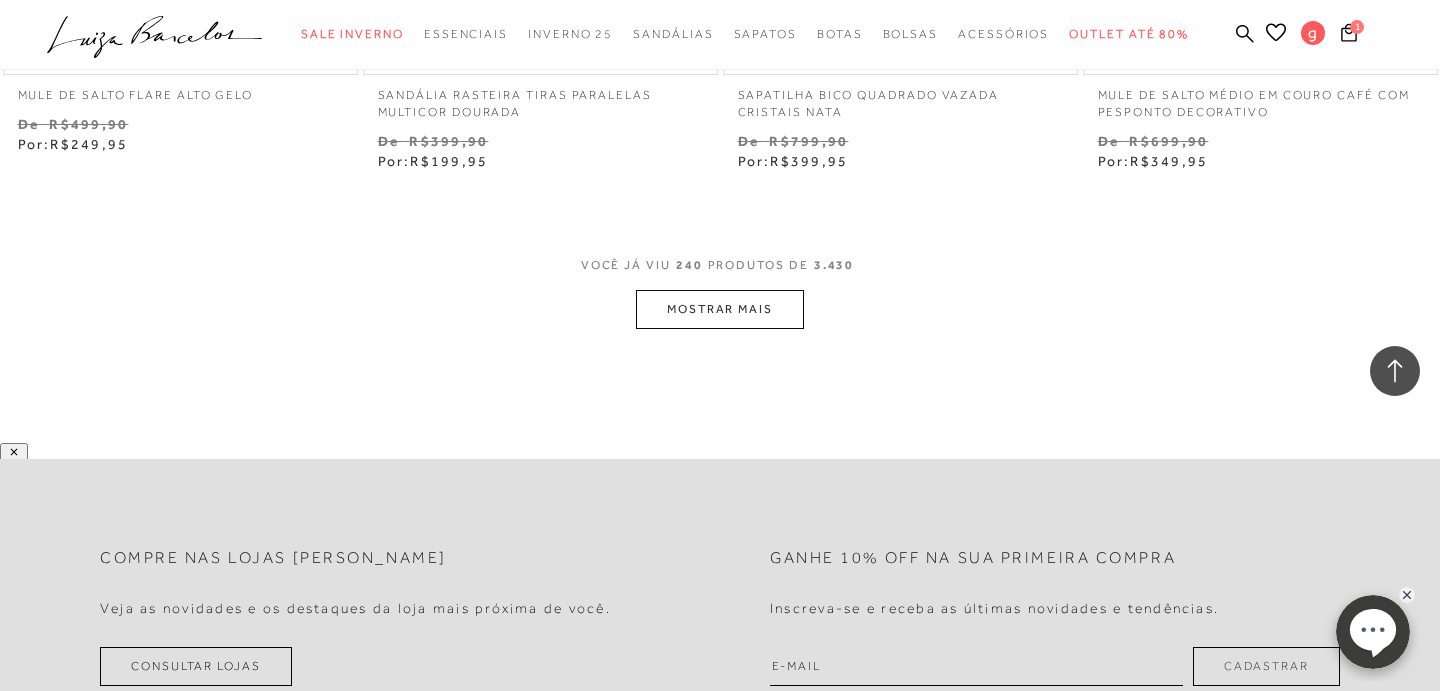 scroll, scrollTop: 41017, scrollLeft: 0, axis: vertical 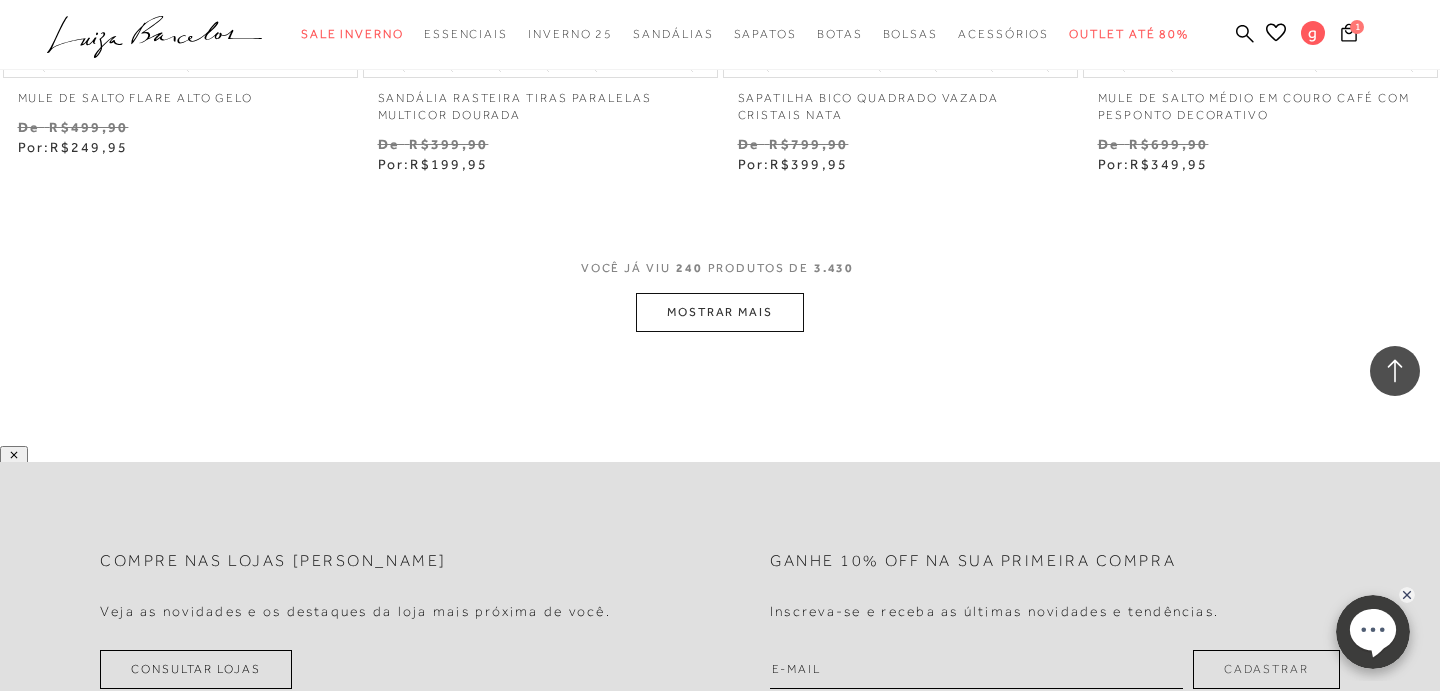 click on "MOSTRAR MAIS" at bounding box center [720, 312] 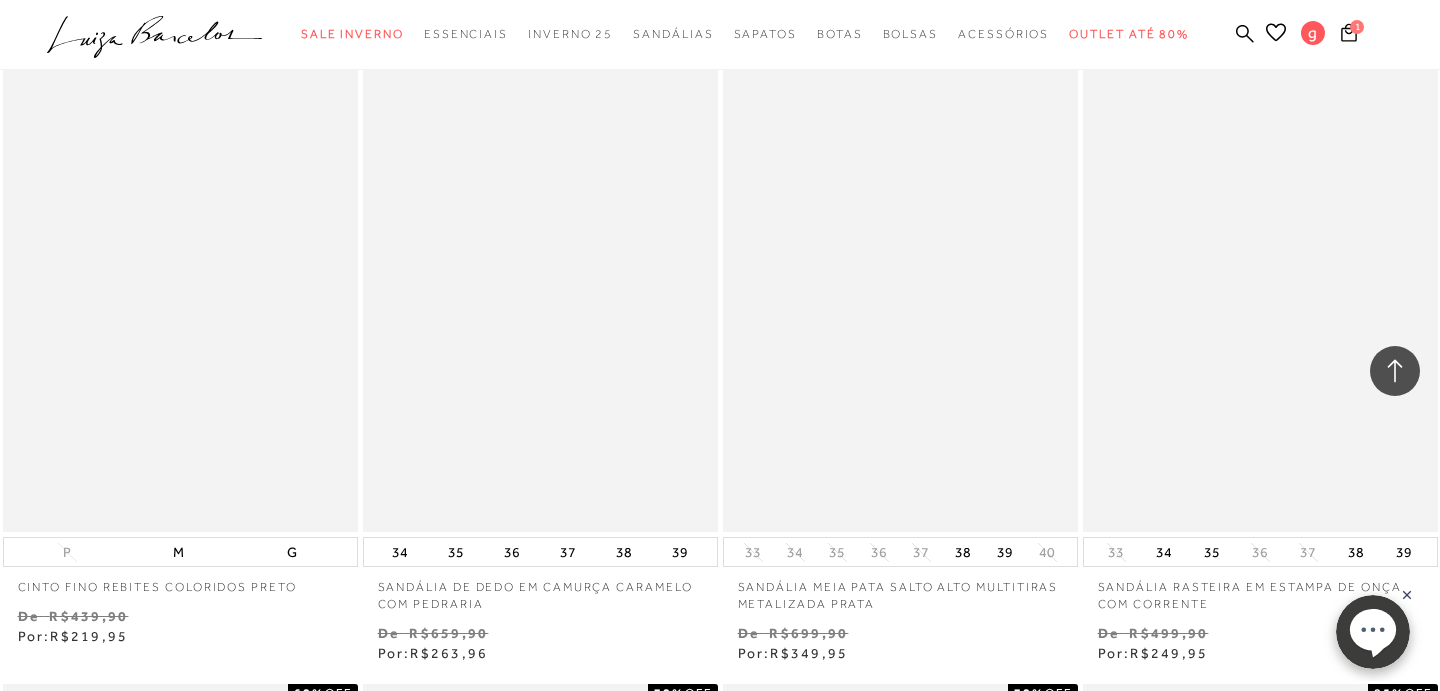 scroll, scrollTop: 45095, scrollLeft: 0, axis: vertical 